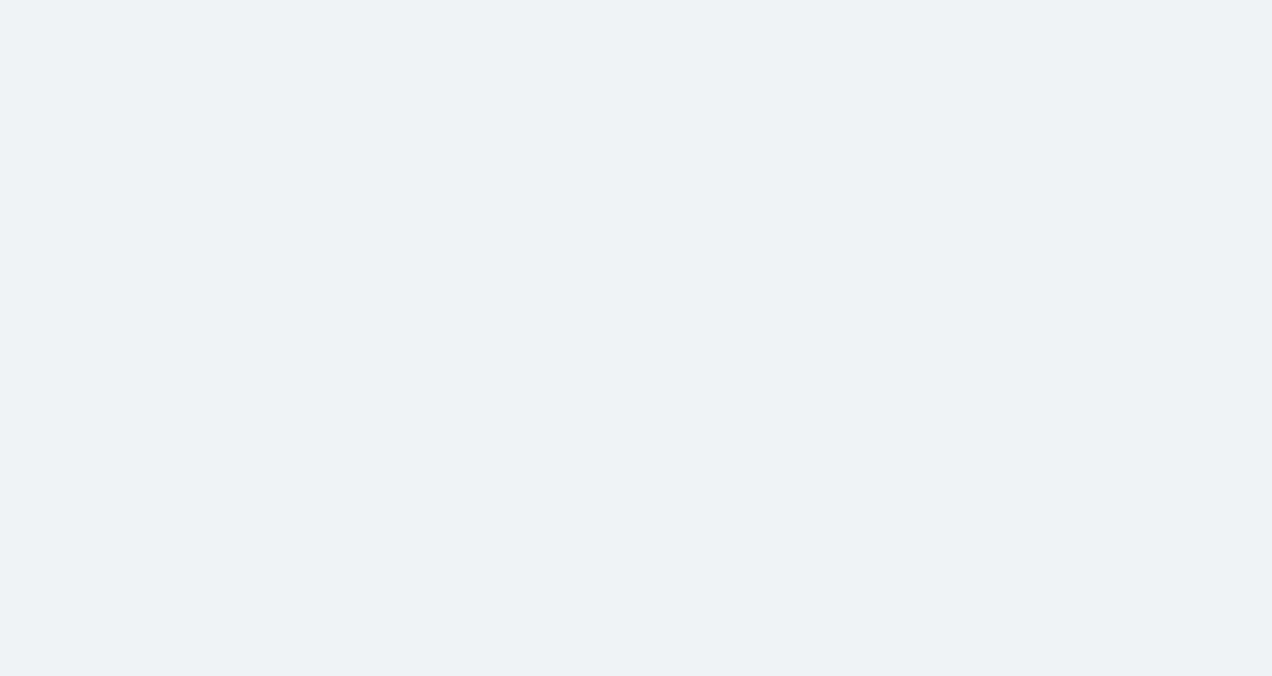 scroll, scrollTop: 0, scrollLeft: 0, axis: both 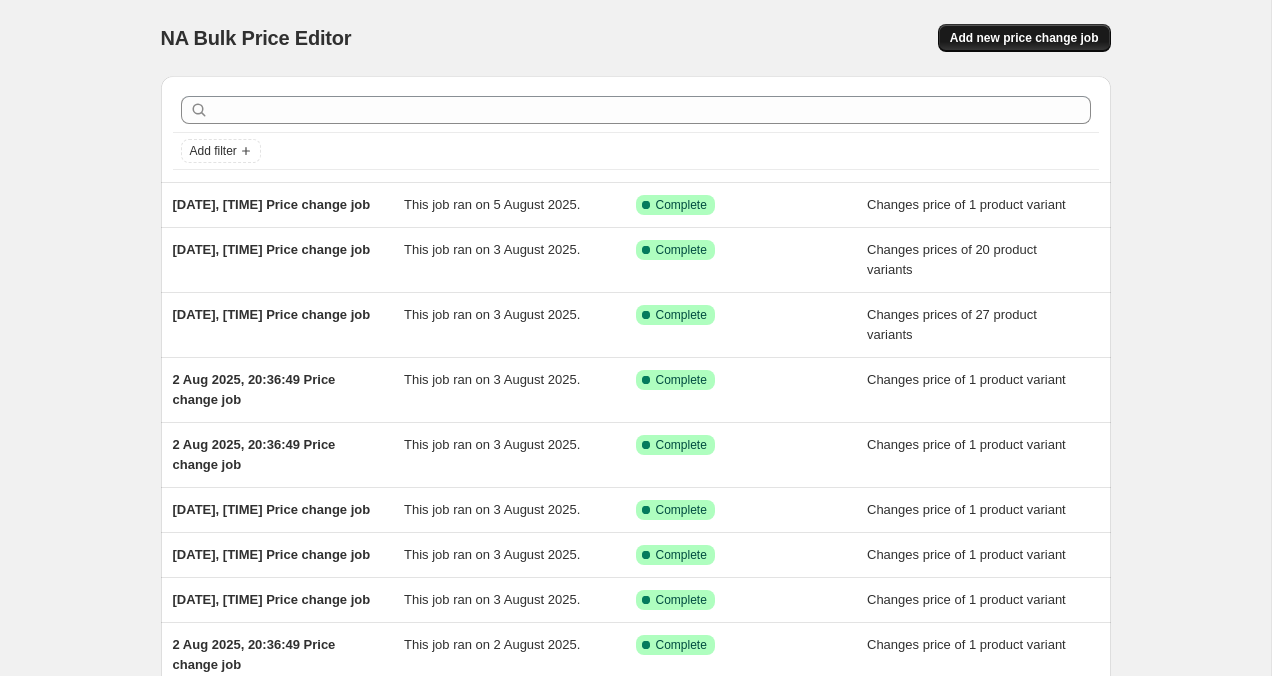 click on "Add new price change job" at bounding box center [1024, 38] 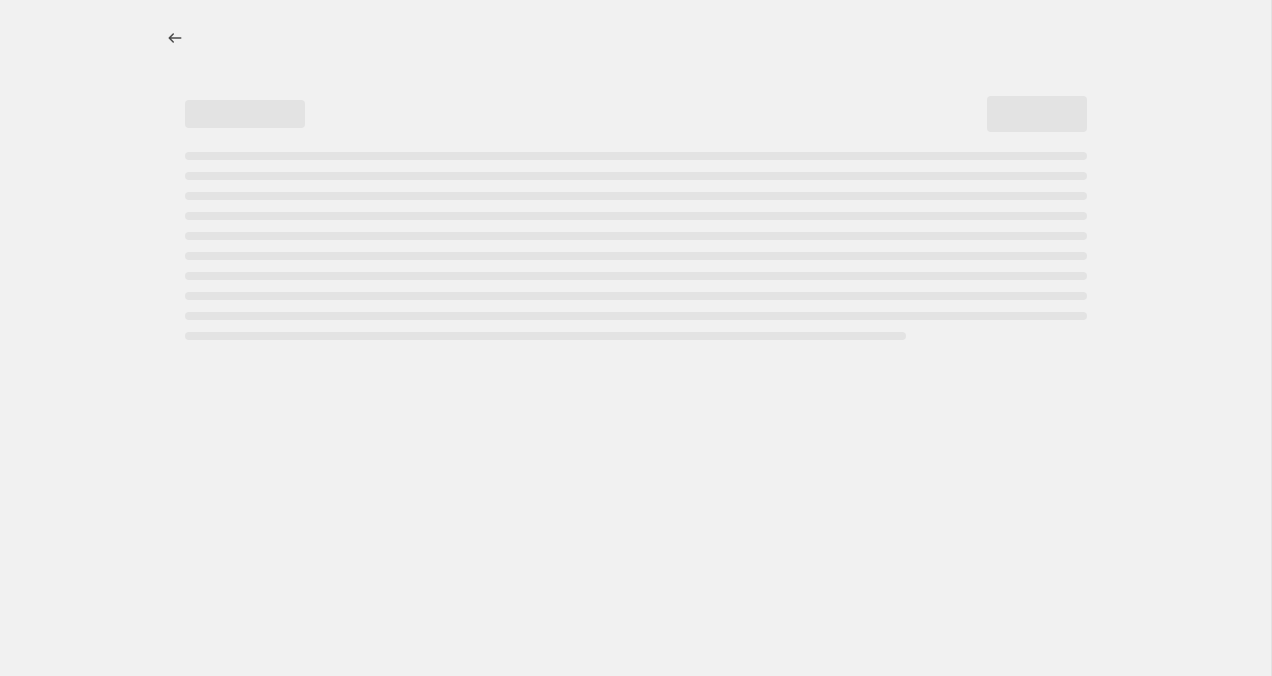 select on "percentage" 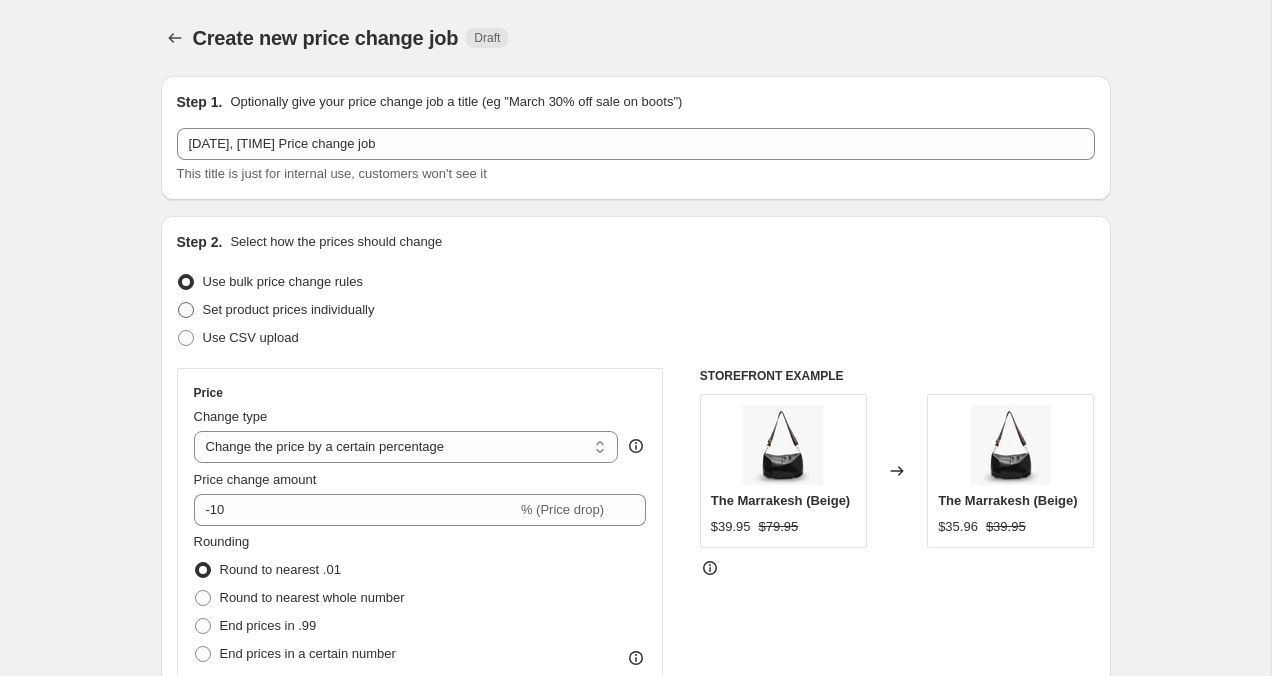 click at bounding box center [186, 310] 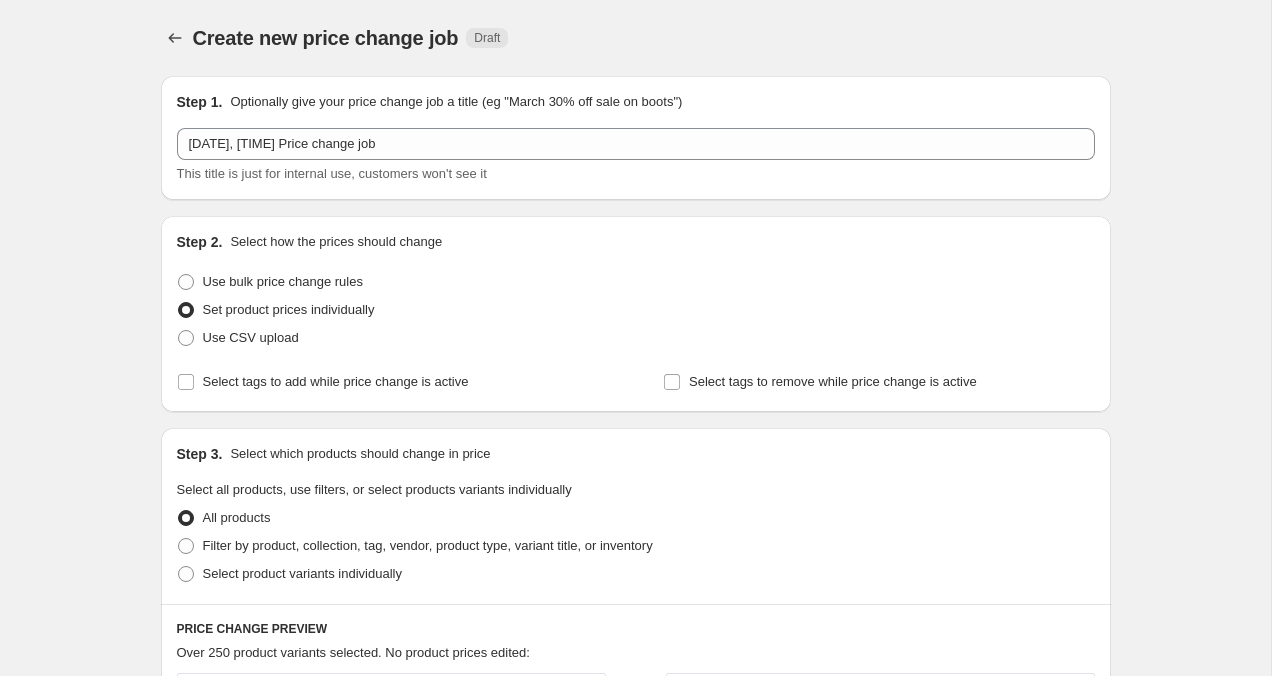 scroll, scrollTop: 24, scrollLeft: 0, axis: vertical 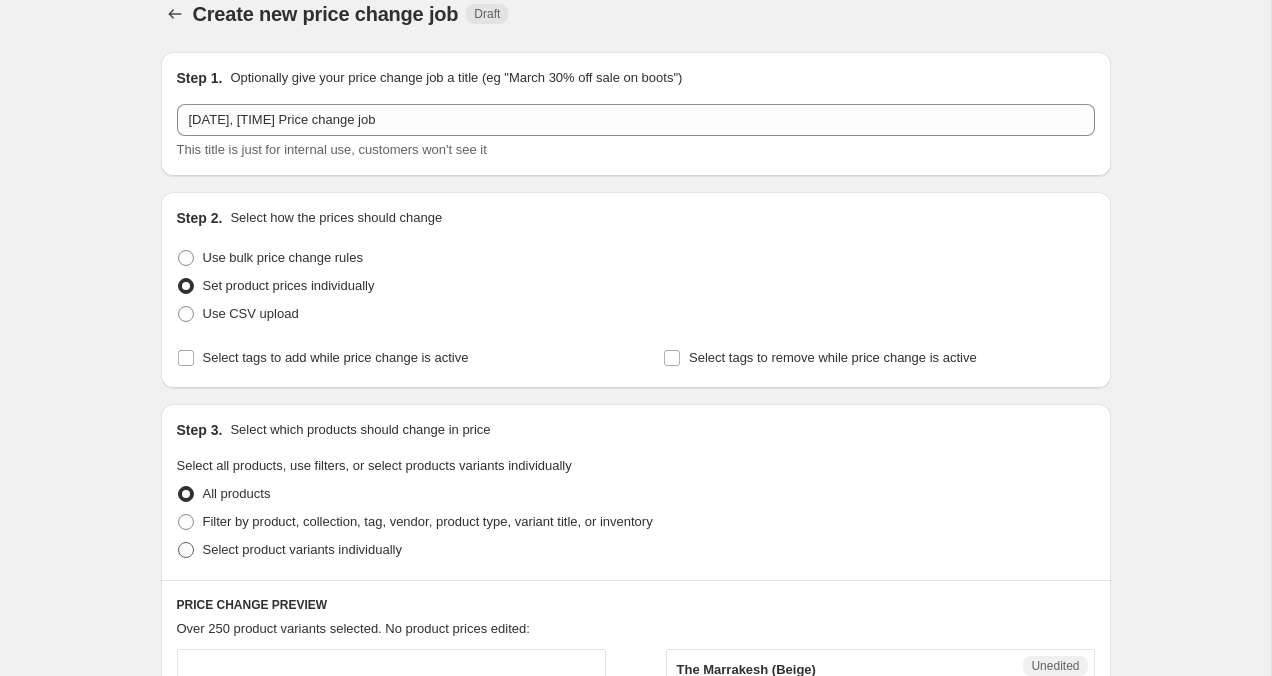 click at bounding box center (186, 550) 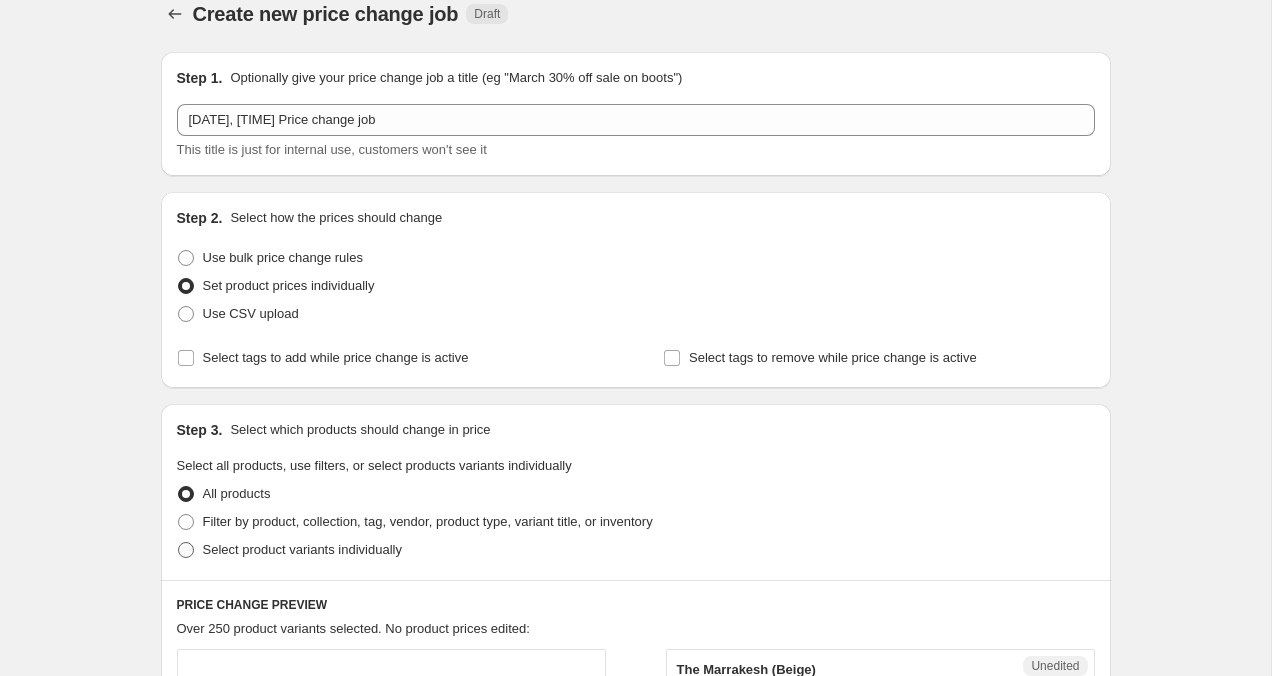 radio on "true" 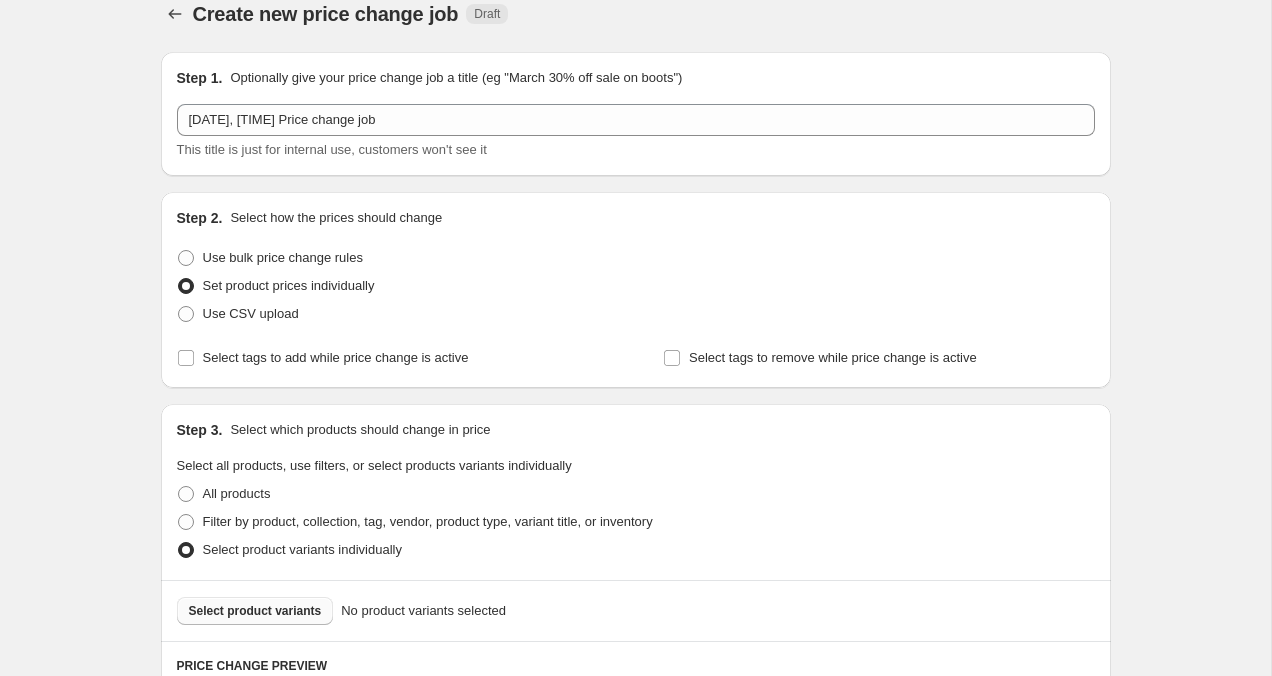 click on "Select product variants" at bounding box center [255, 611] 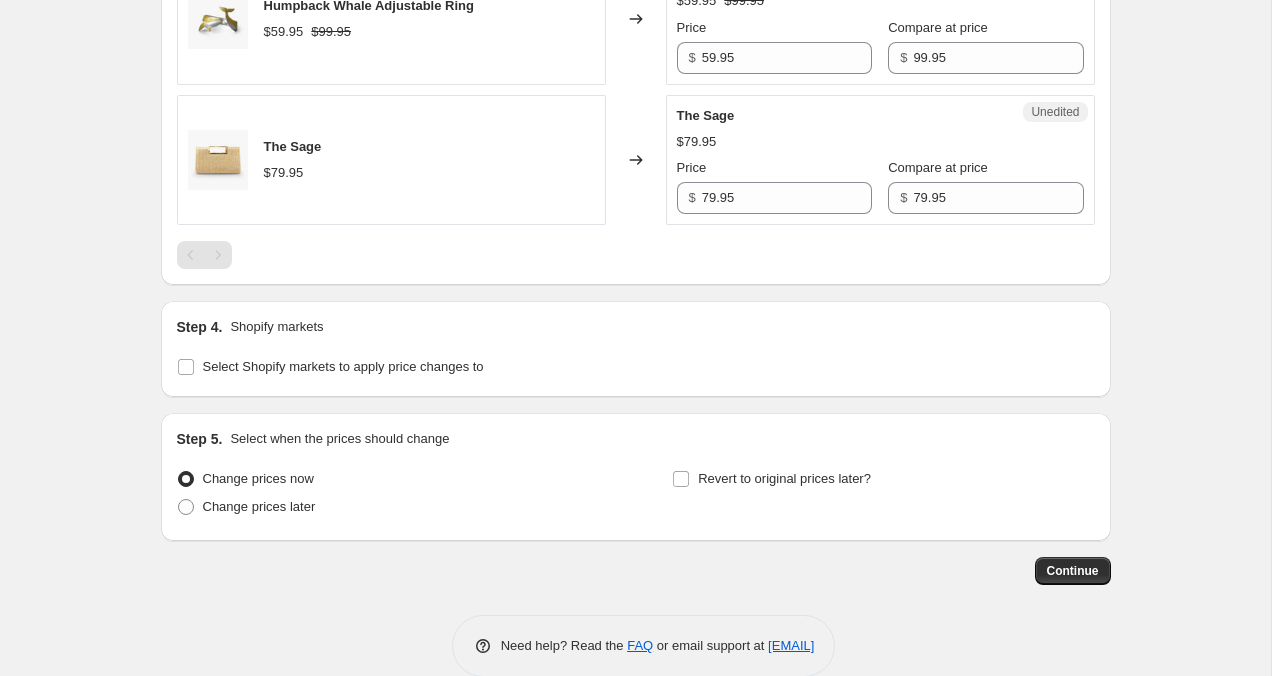 scroll, scrollTop: 1797, scrollLeft: 0, axis: vertical 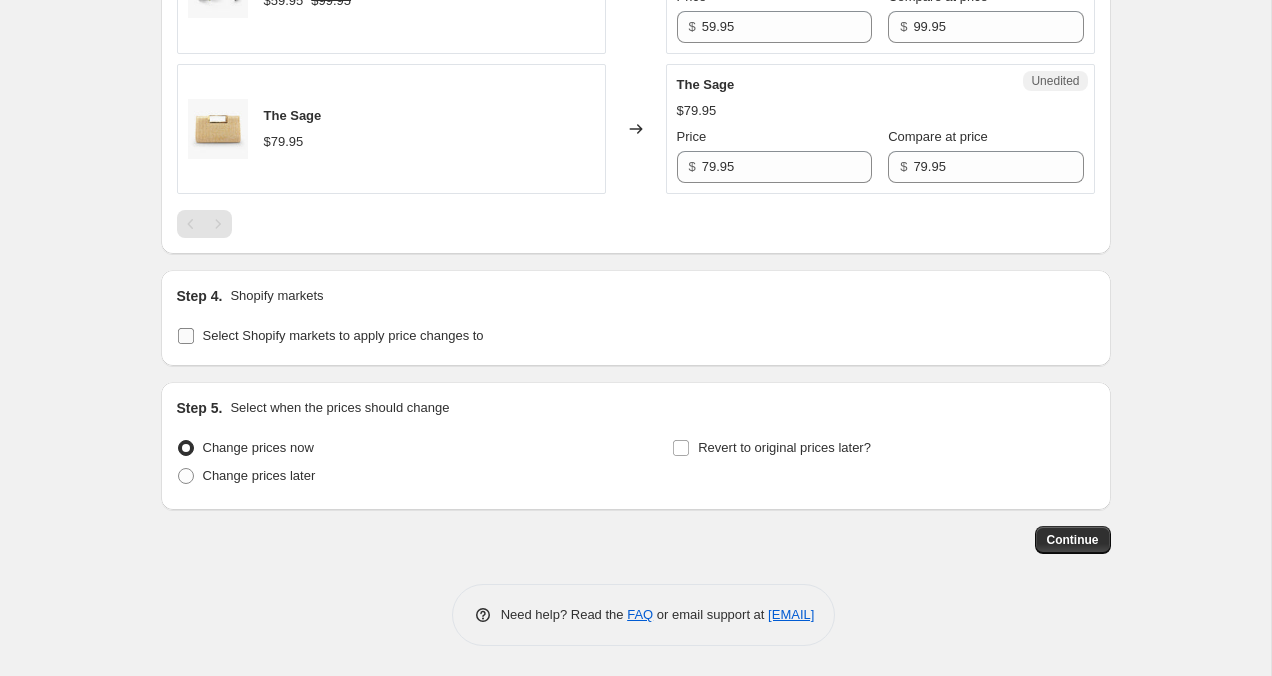 click on "Select Shopify markets to apply price changes to" at bounding box center [186, 336] 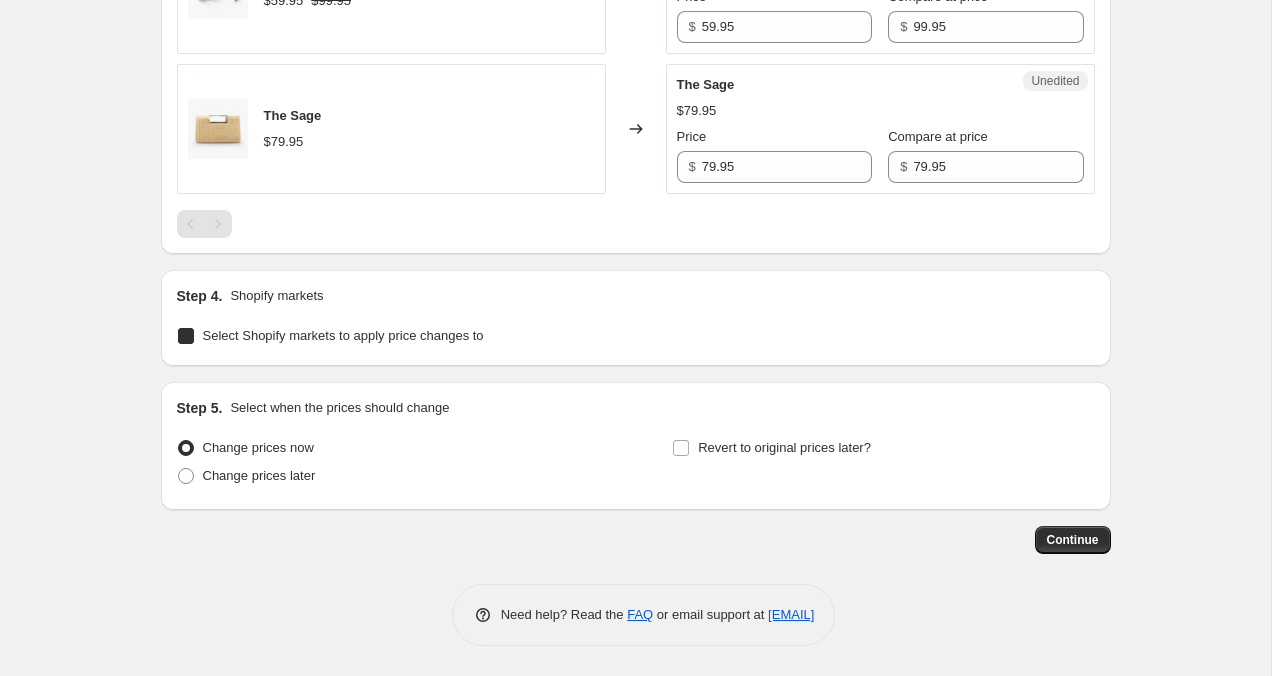 checkbox on "true" 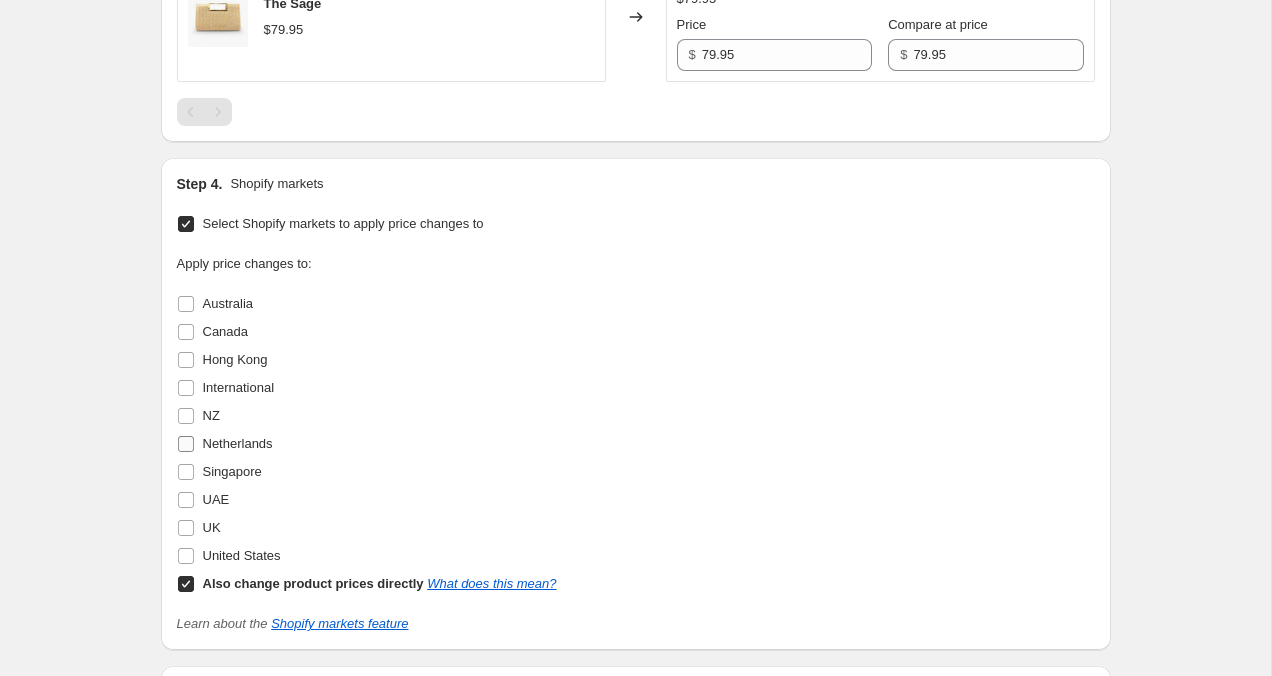 scroll, scrollTop: 1923, scrollLeft: 0, axis: vertical 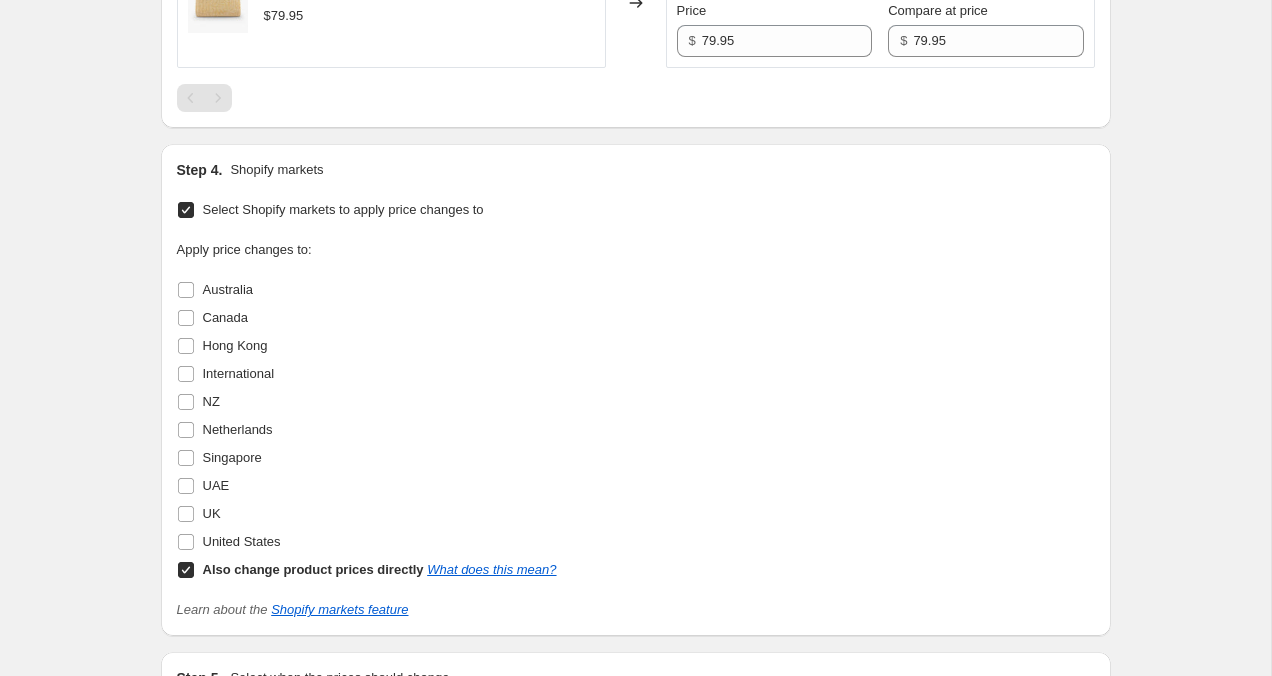 click on "Also change product prices directly   What does this mean?" at bounding box center (186, 570) 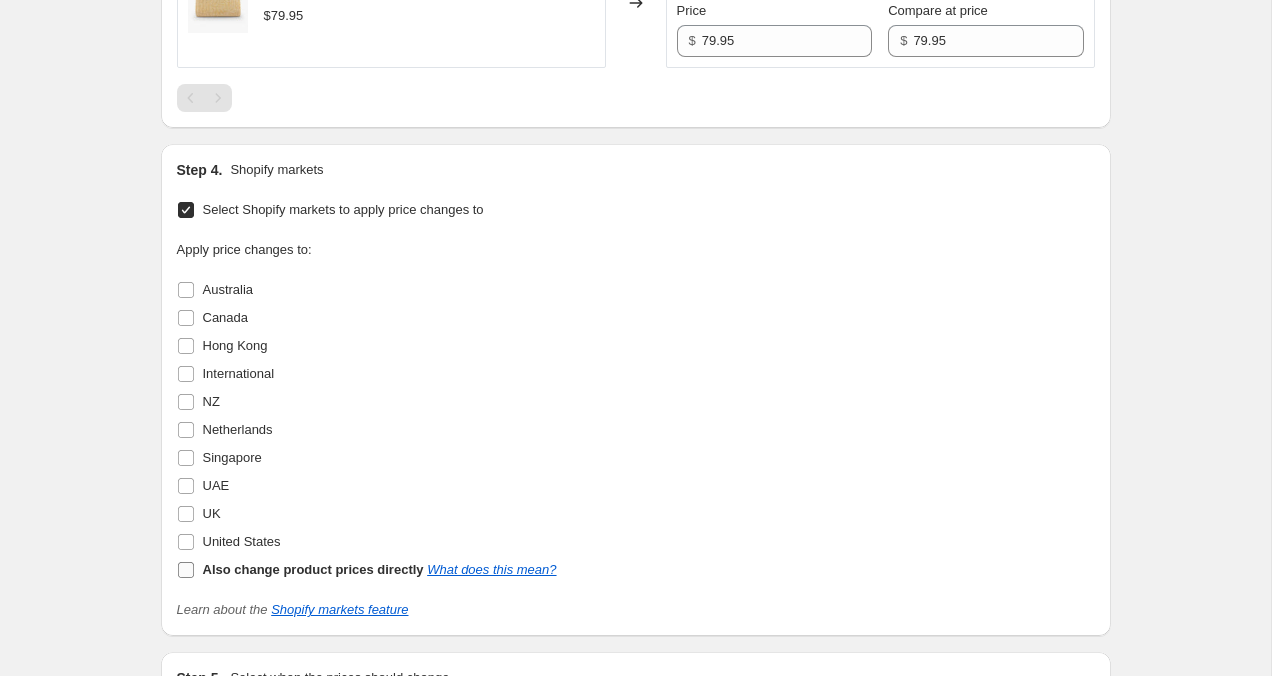 checkbox on "false" 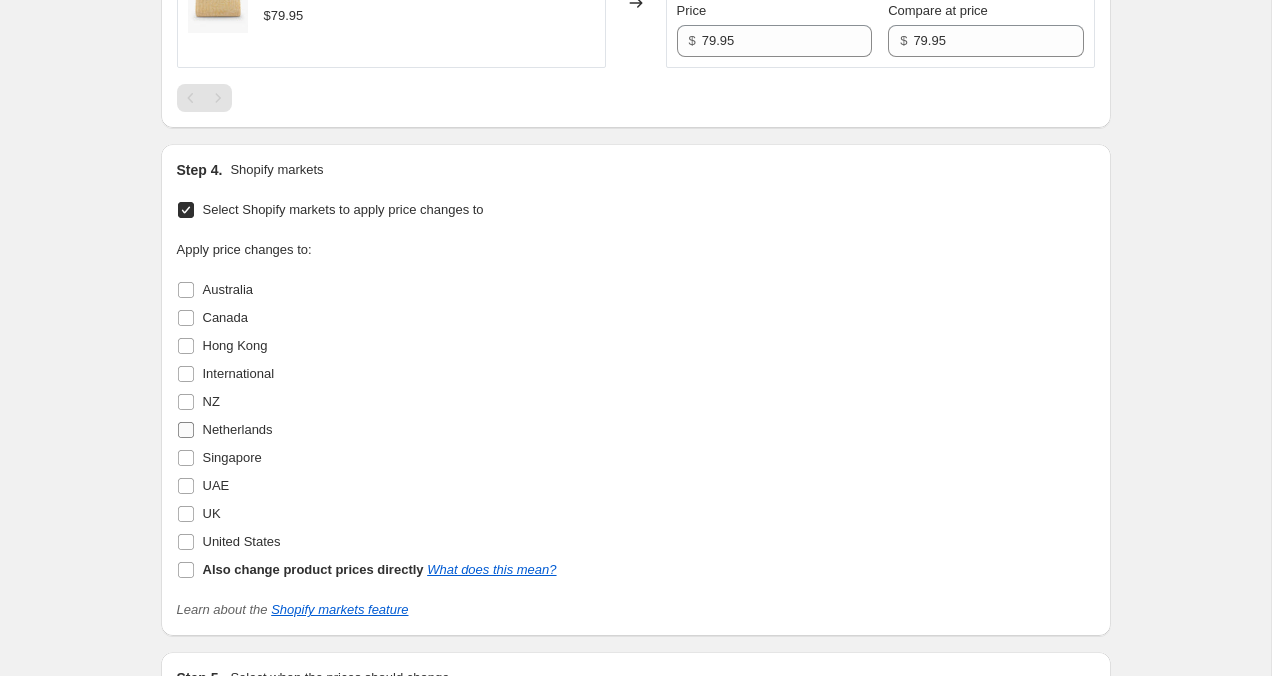 click on "Netherlands" at bounding box center (186, 430) 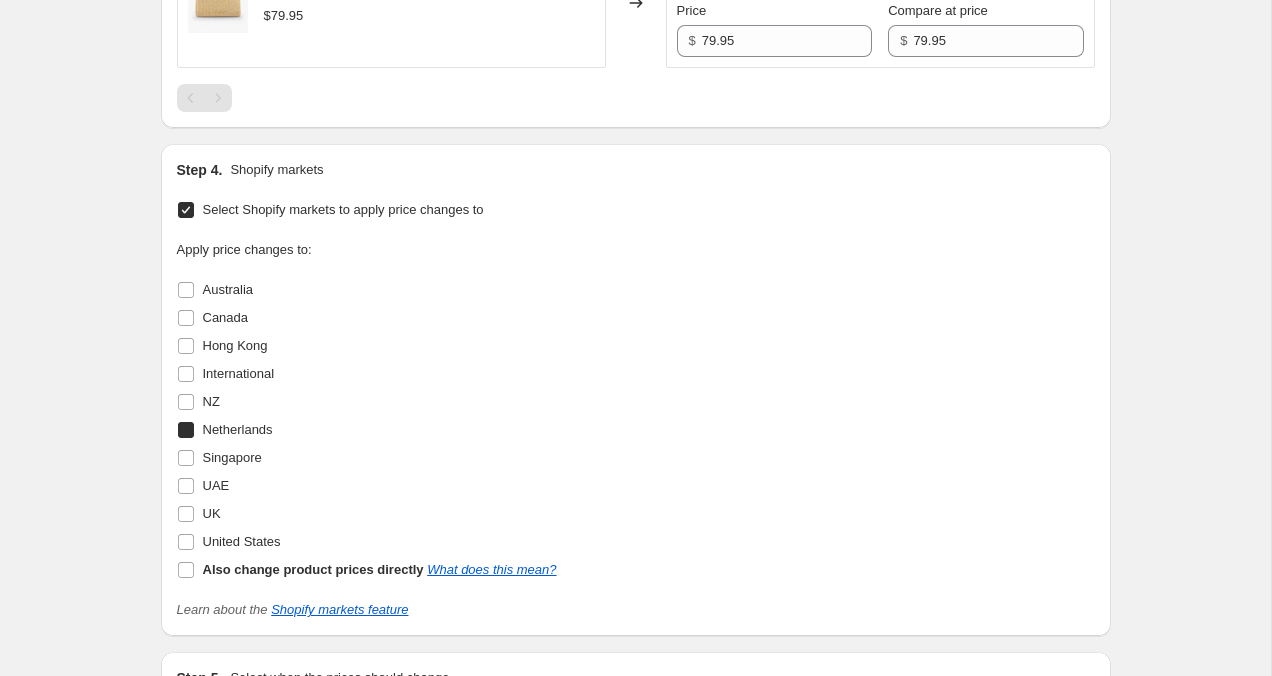 checkbox on "true" 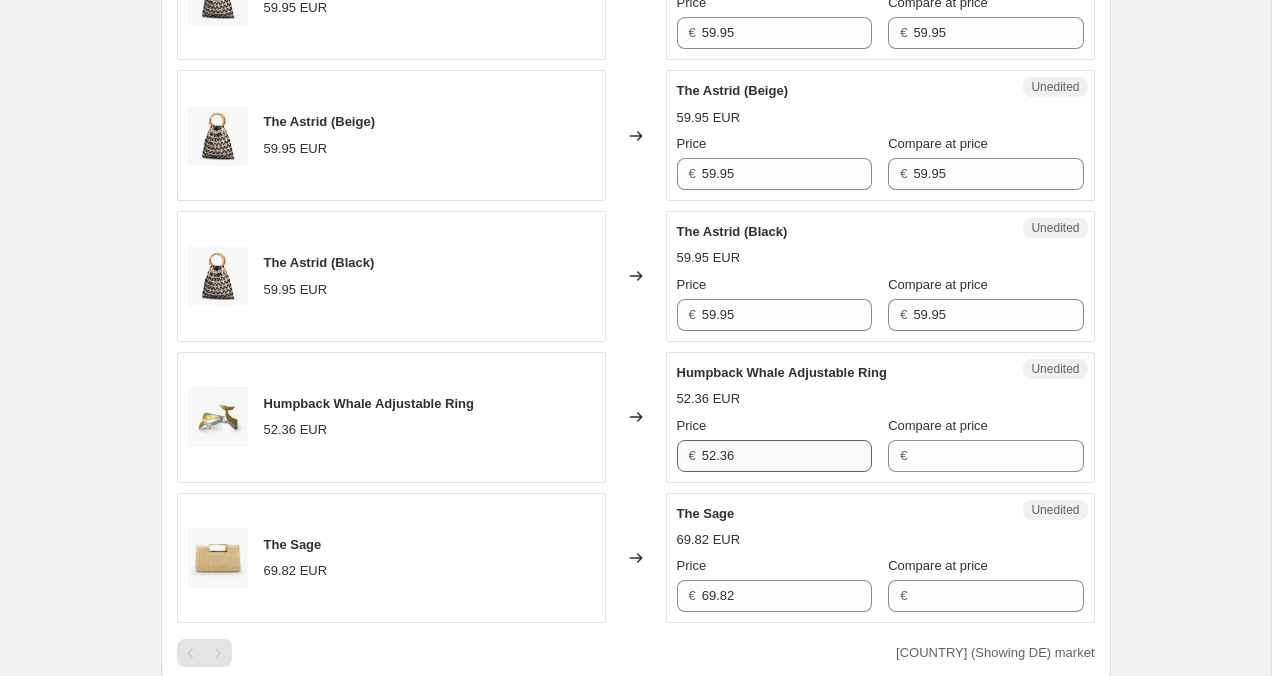 scroll, scrollTop: 1373, scrollLeft: 0, axis: vertical 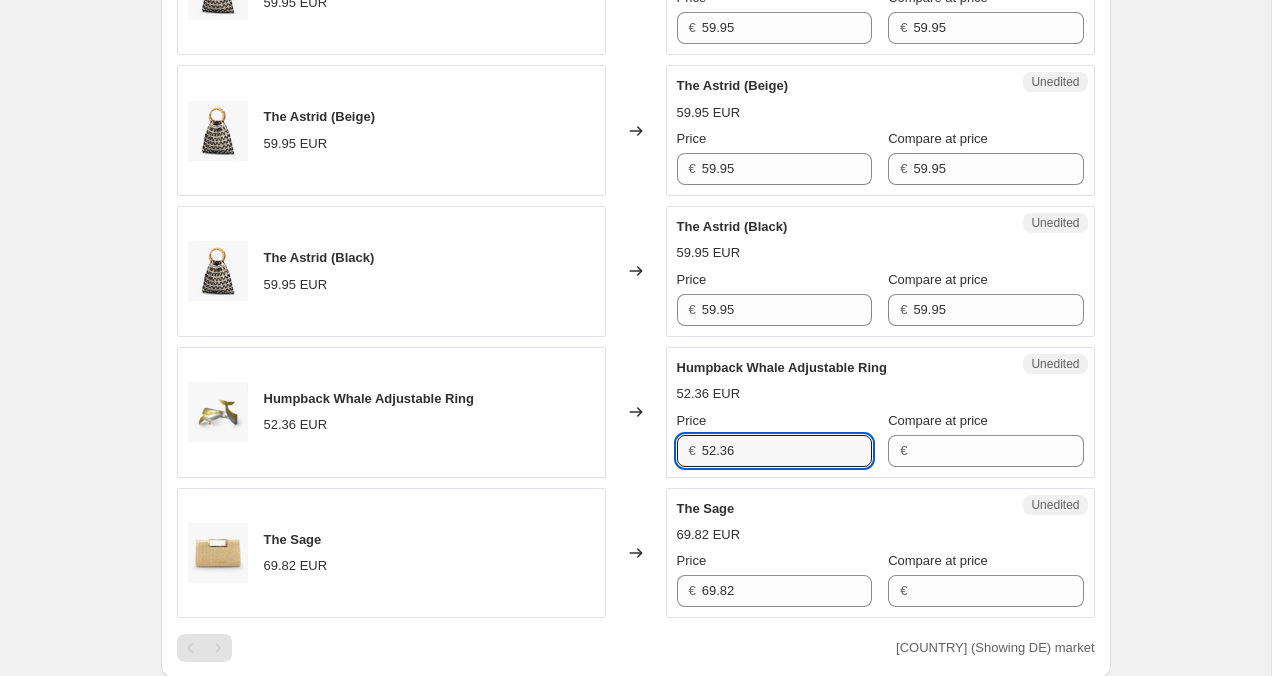 drag, startPoint x: 763, startPoint y: 451, endPoint x: 646, endPoint y: 448, distance: 117.03845 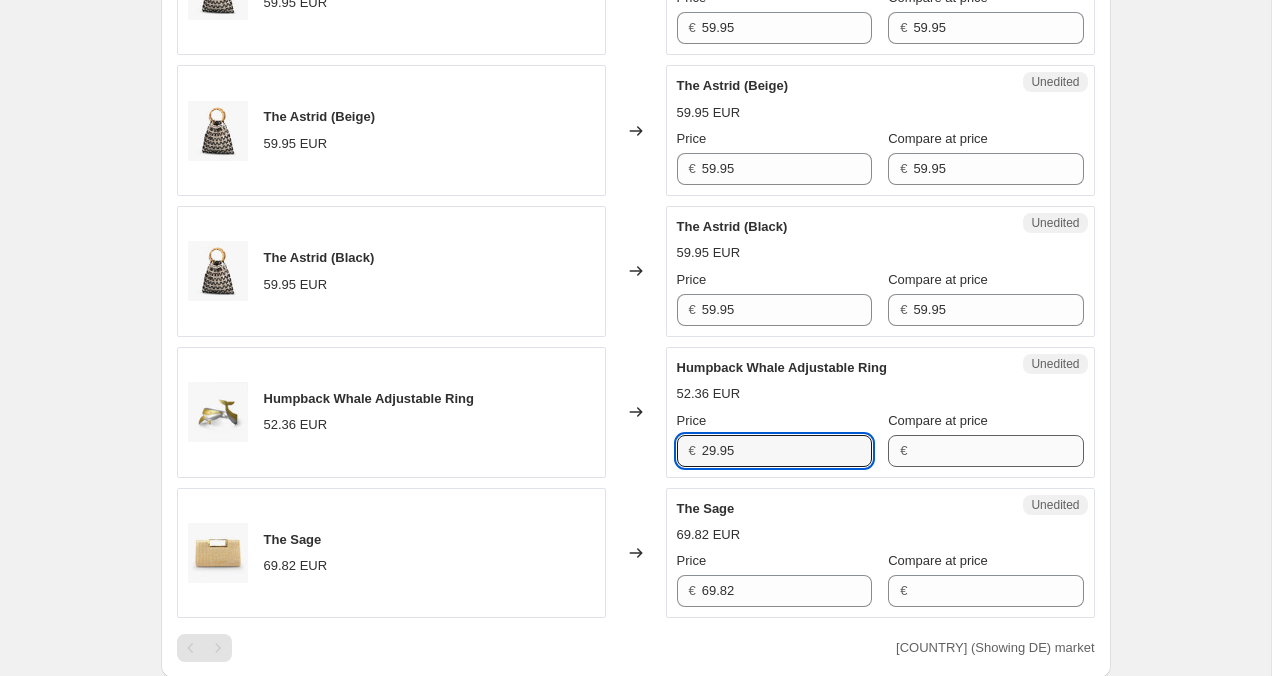 type on "29.95" 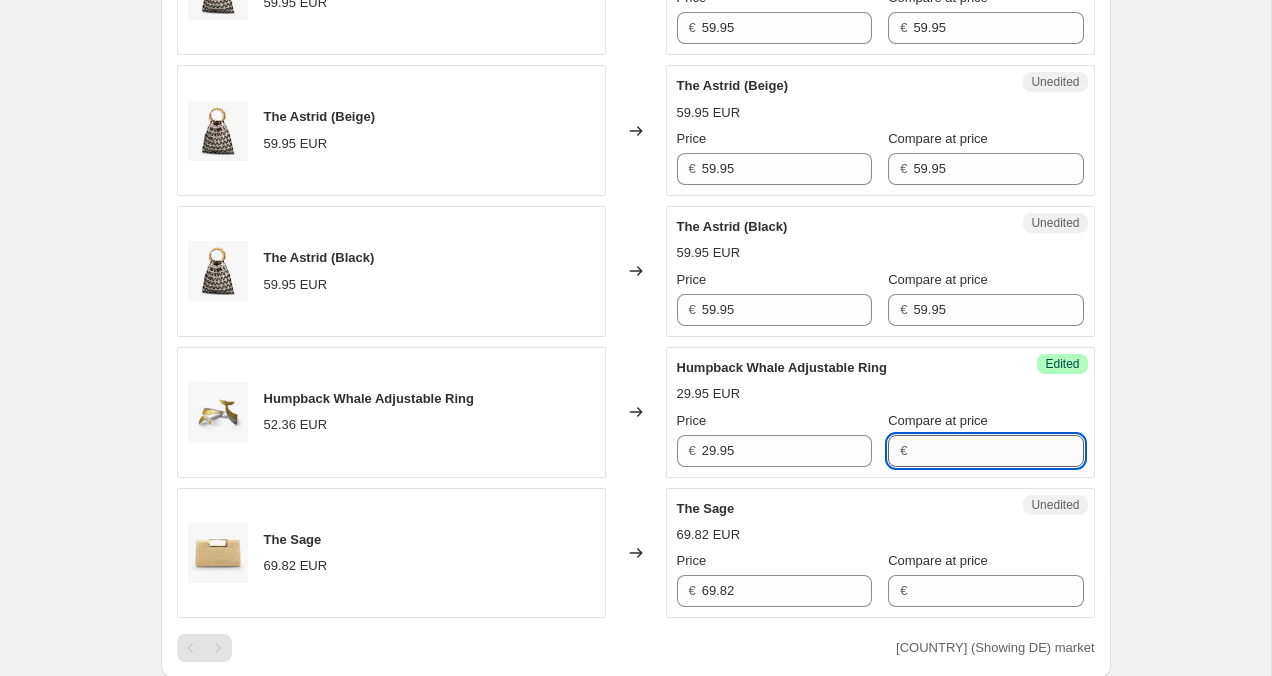 click on "Compare at price" at bounding box center (998, 451) 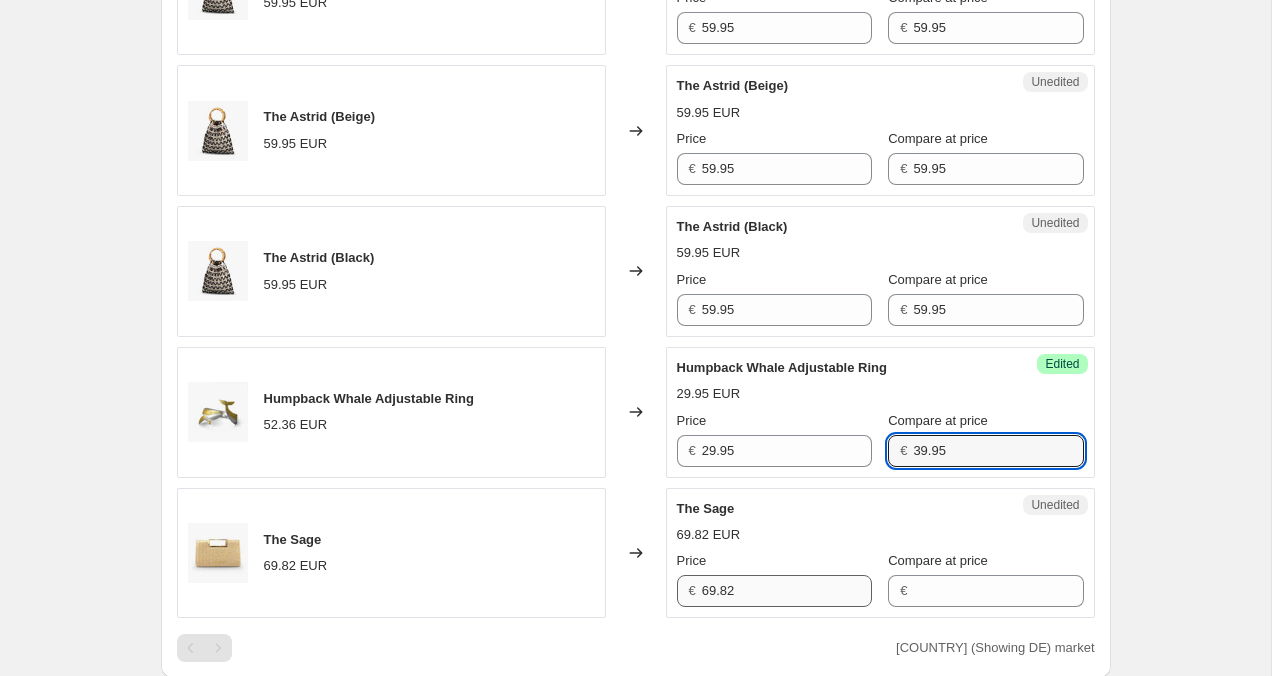 type on "39.95" 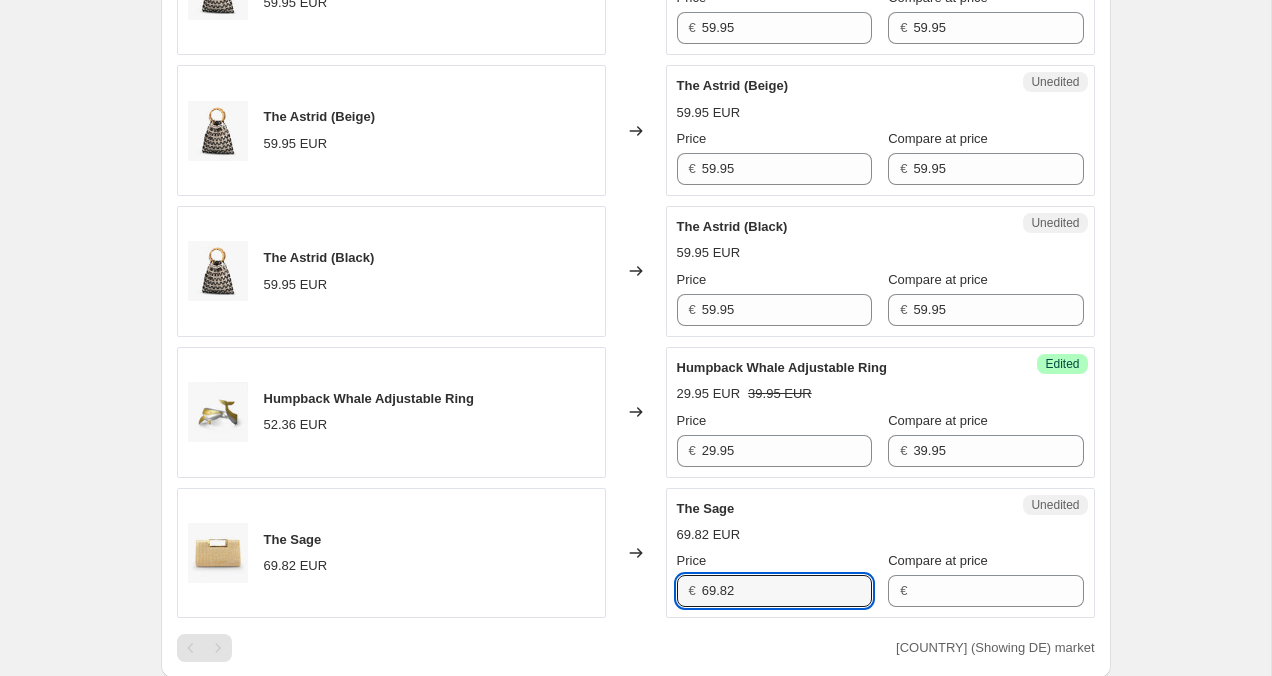 drag, startPoint x: 782, startPoint y: 594, endPoint x: 588, endPoint y: 594, distance: 194 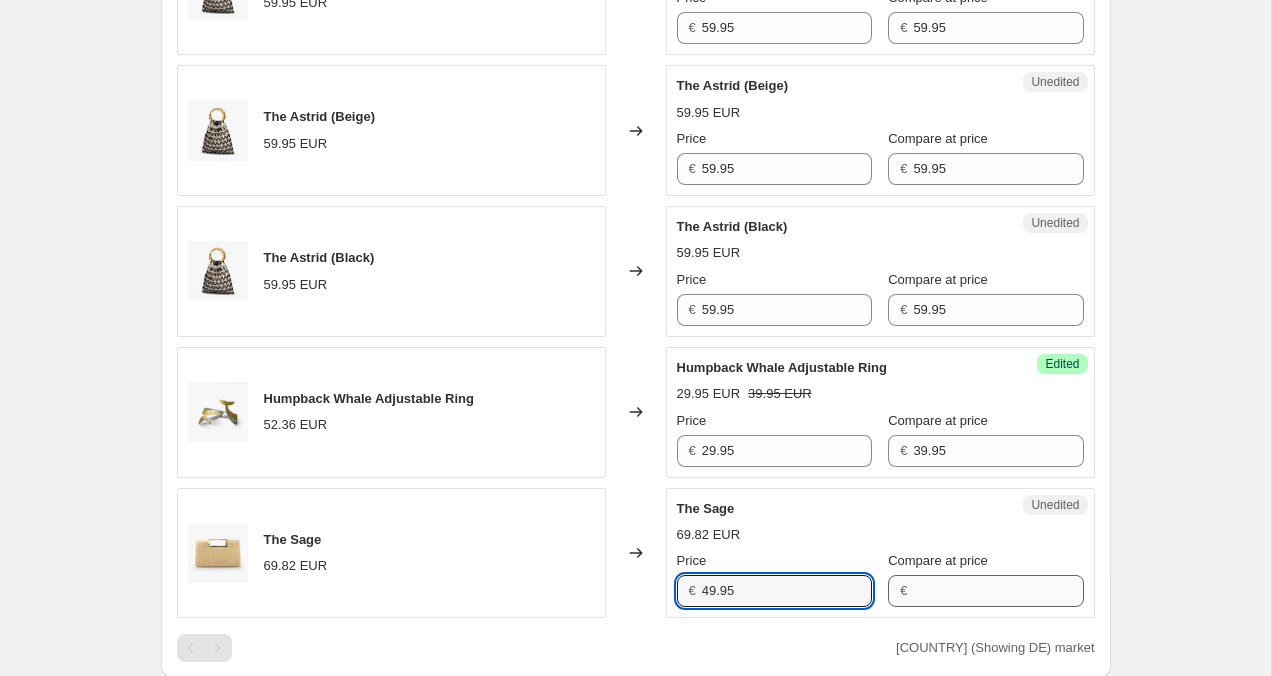 type on "49.95" 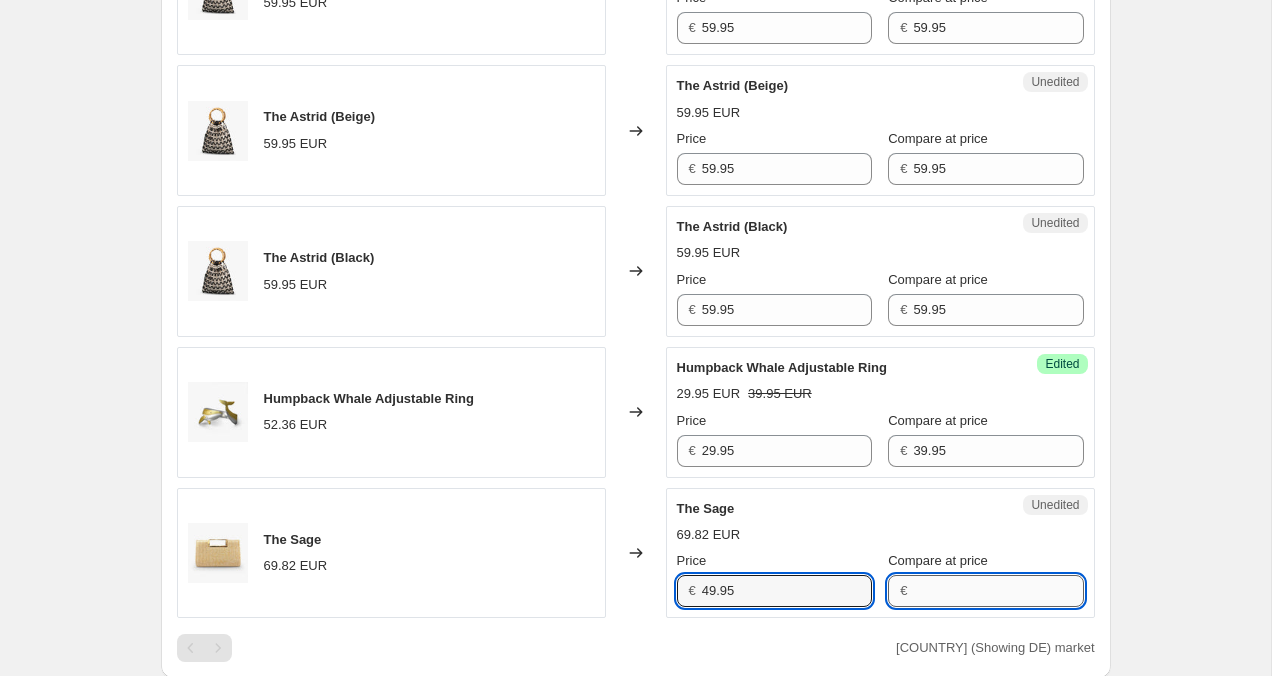 click on "Compare at price" at bounding box center (998, 591) 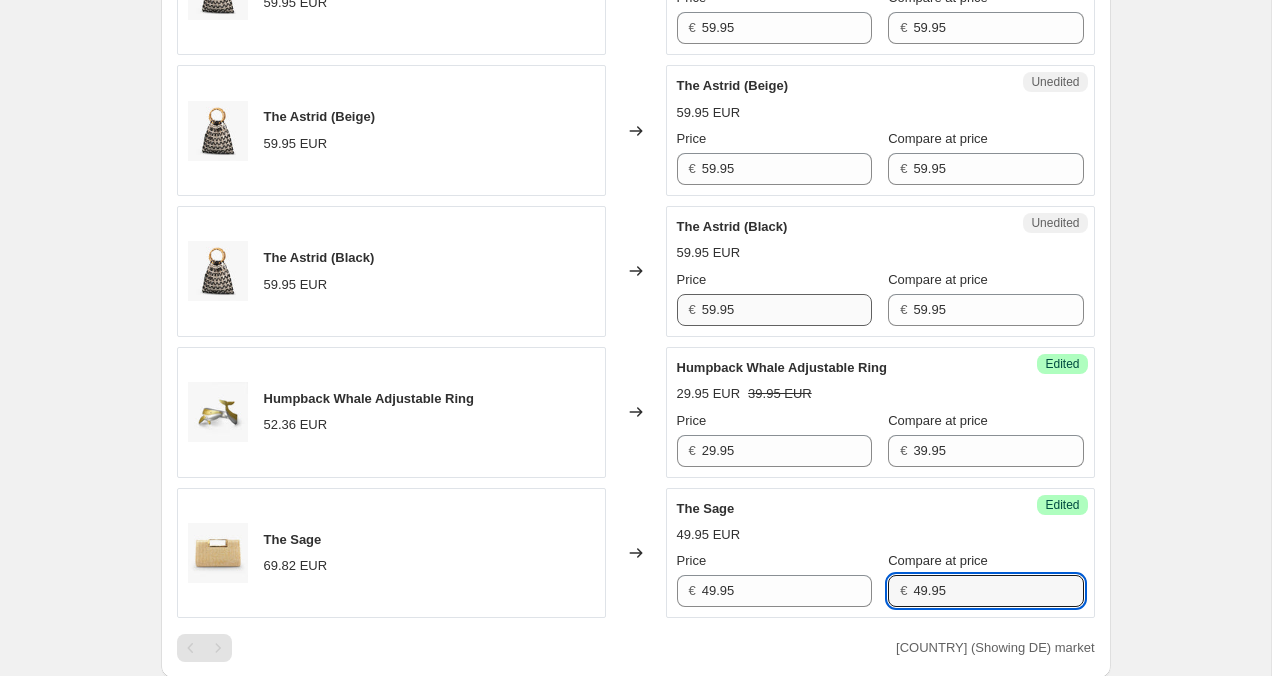 type on "49.95" 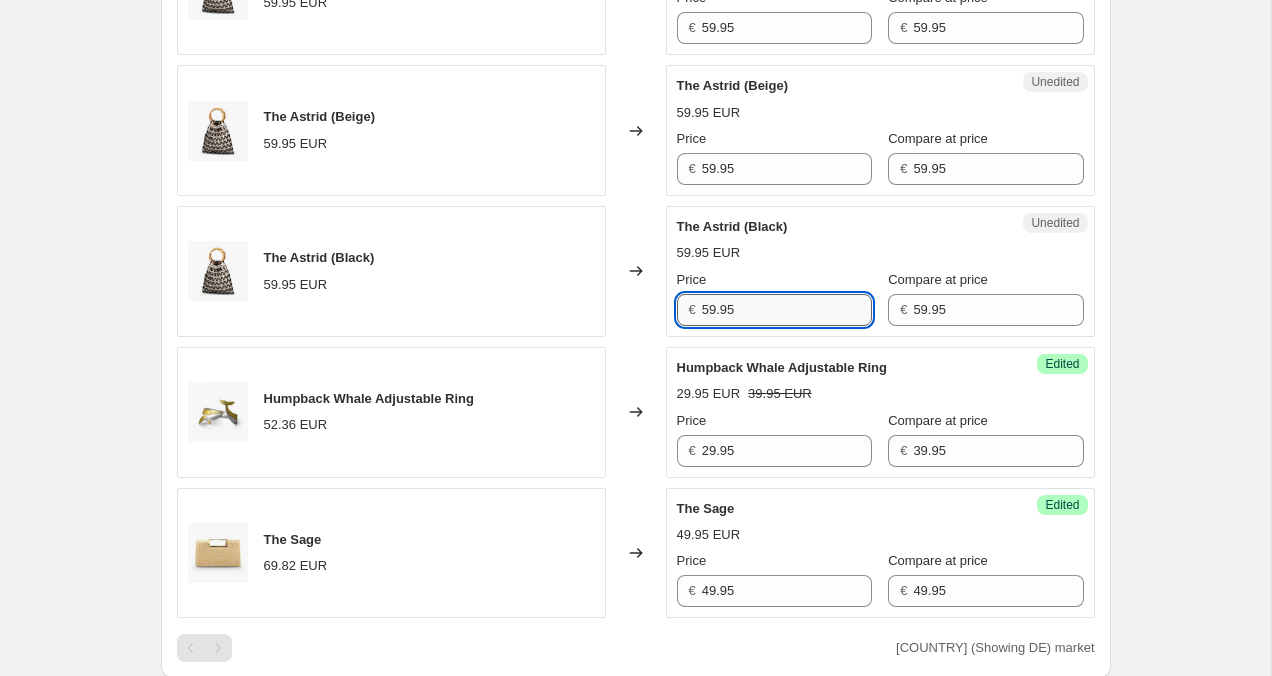 click on "59.95" at bounding box center [787, 310] 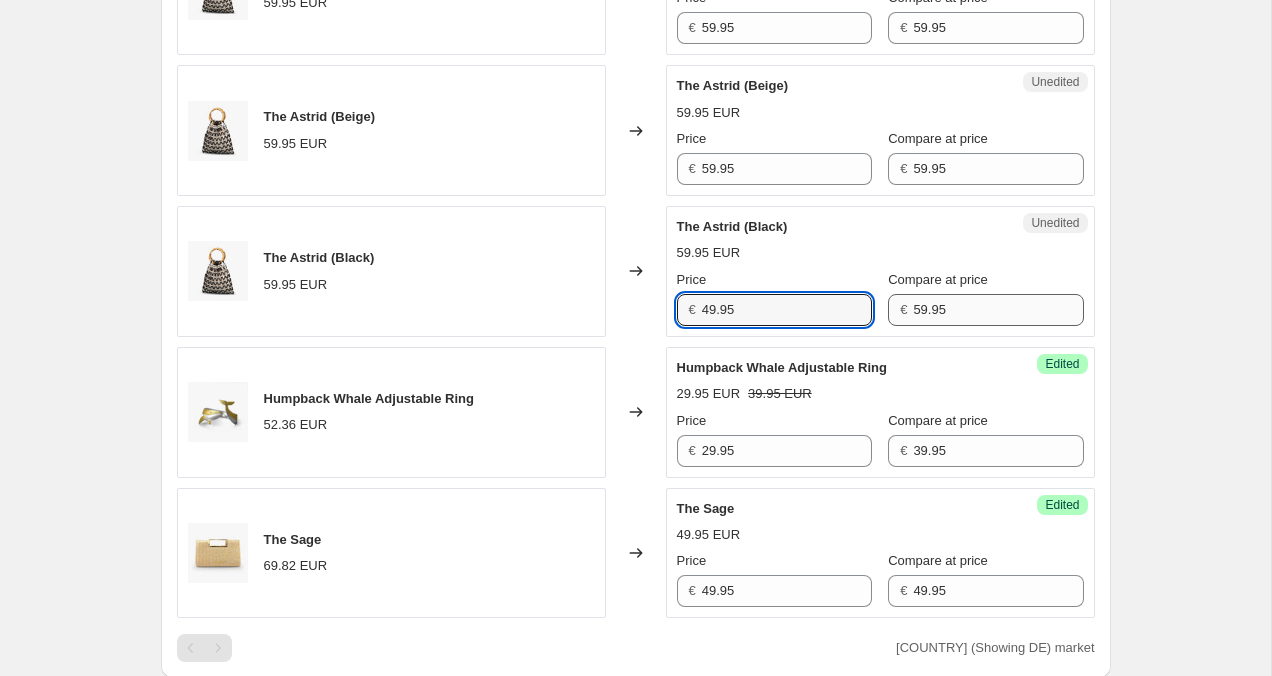 type on "49.95" 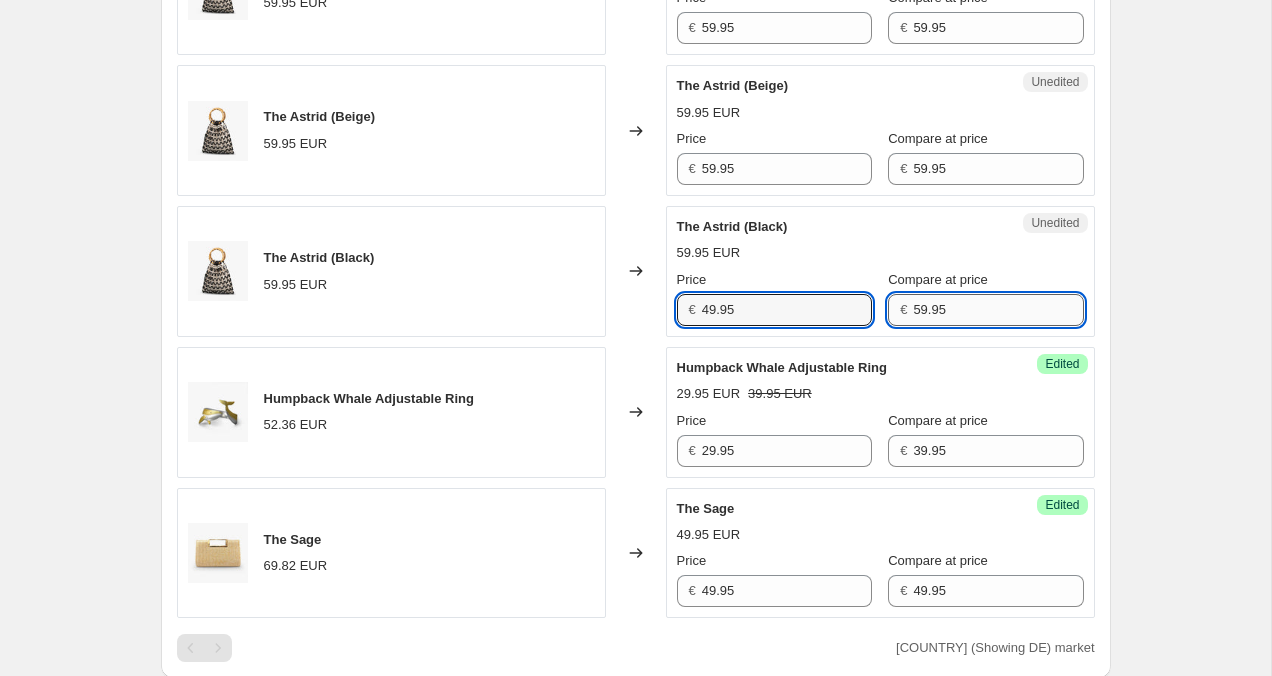 click on "59.95" at bounding box center [998, 310] 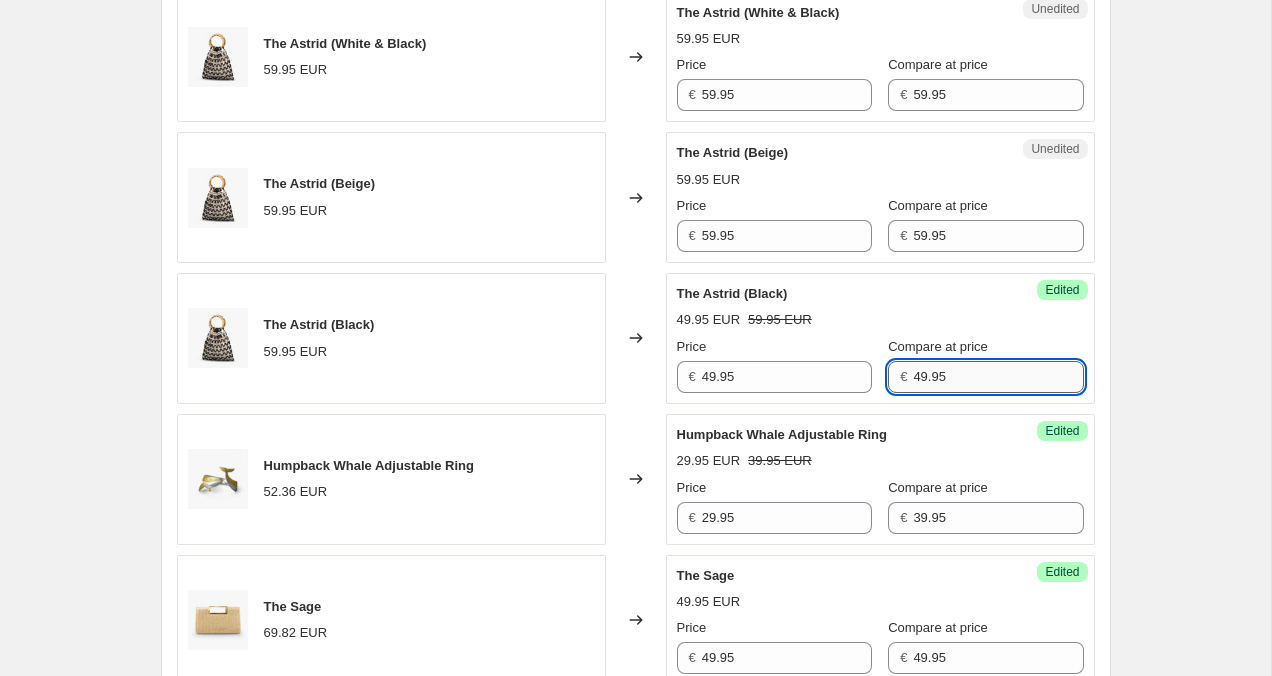 scroll, scrollTop: 1276, scrollLeft: 0, axis: vertical 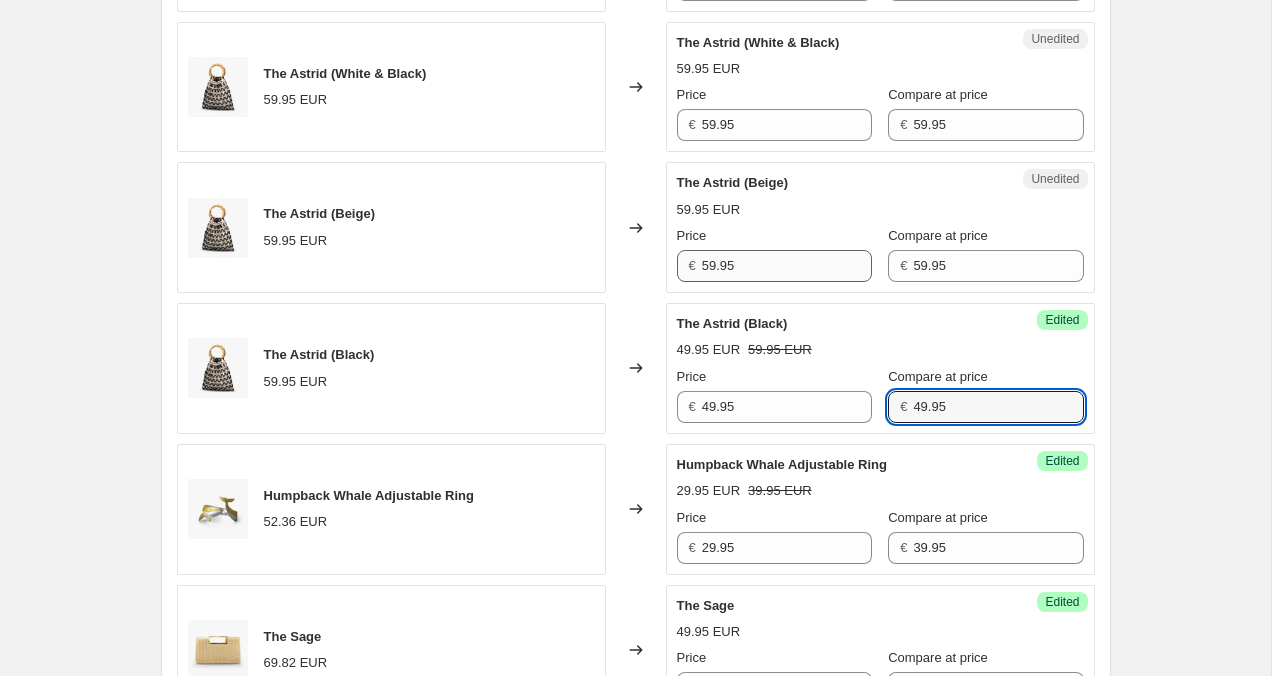 type on "49.95" 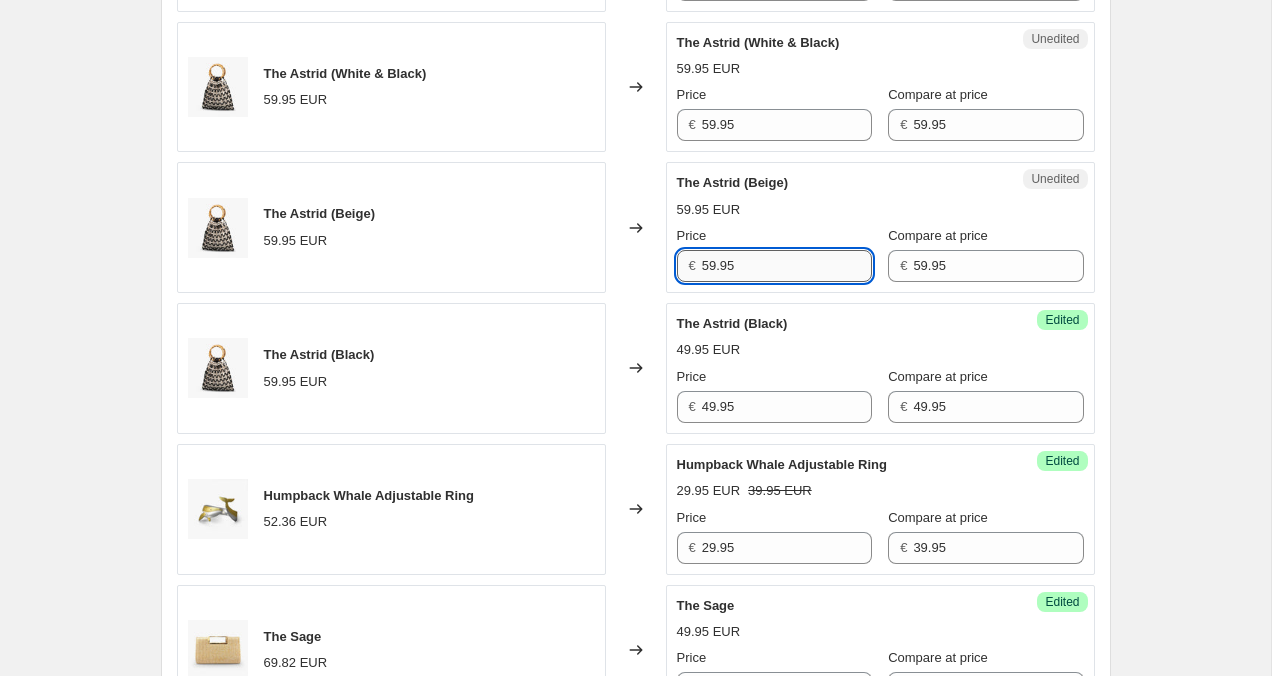click on "59.95" at bounding box center (787, 266) 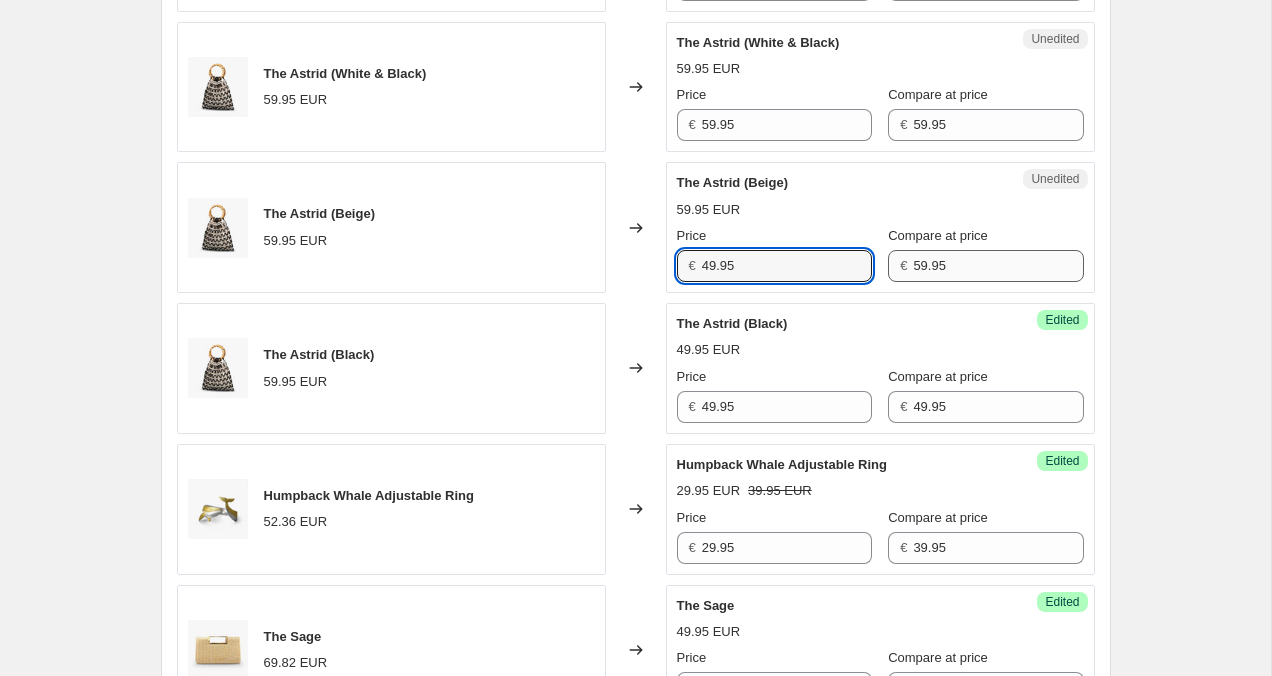 type on "49.95" 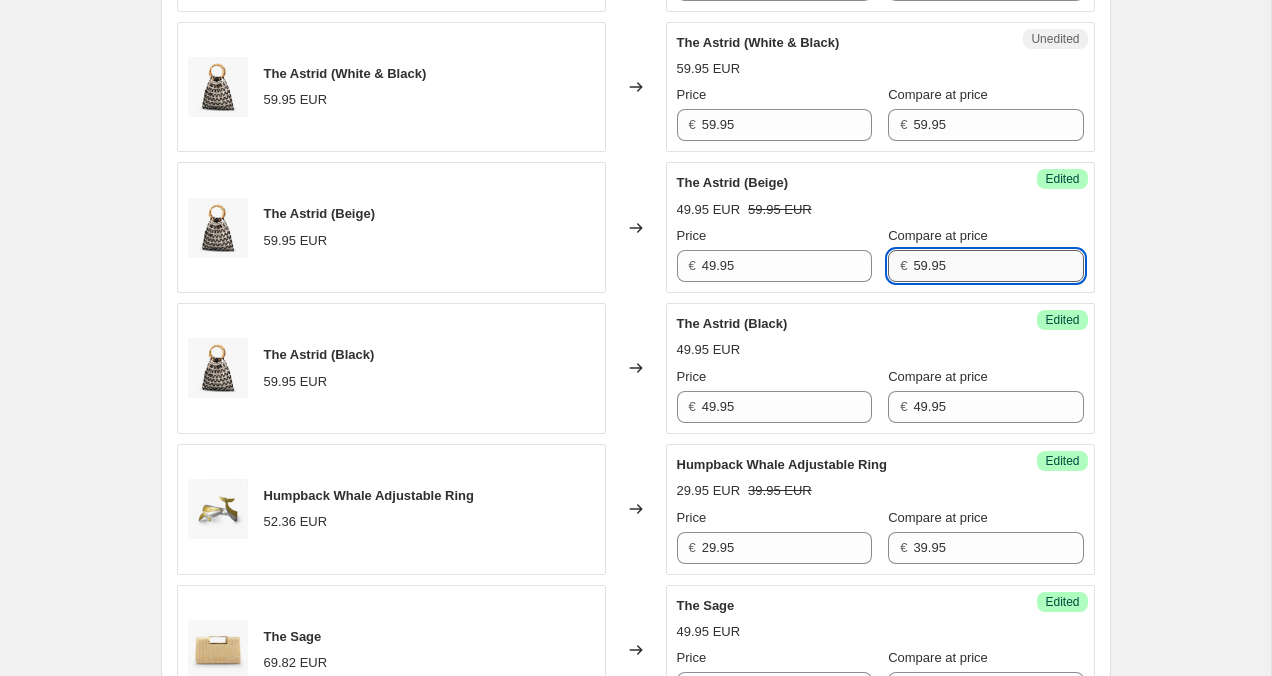 click on "59.95" at bounding box center [998, 266] 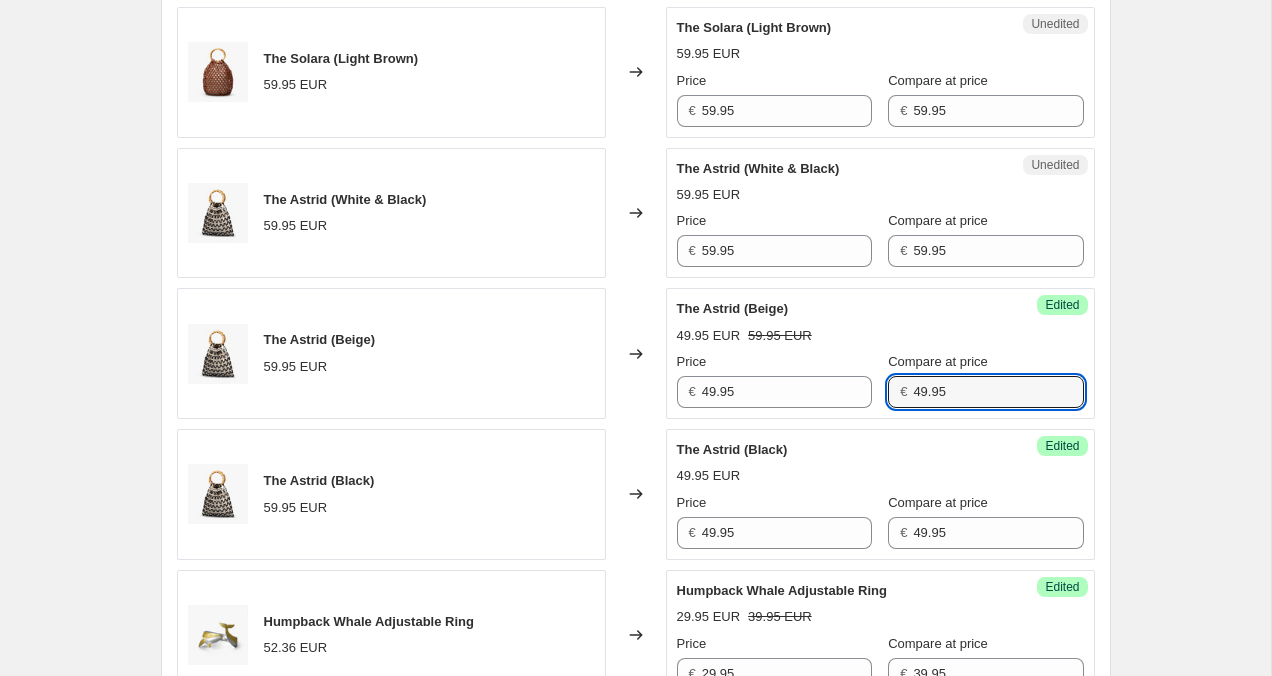 scroll, scrollTop: 1110, scrollLeft: 0, axis: vertical 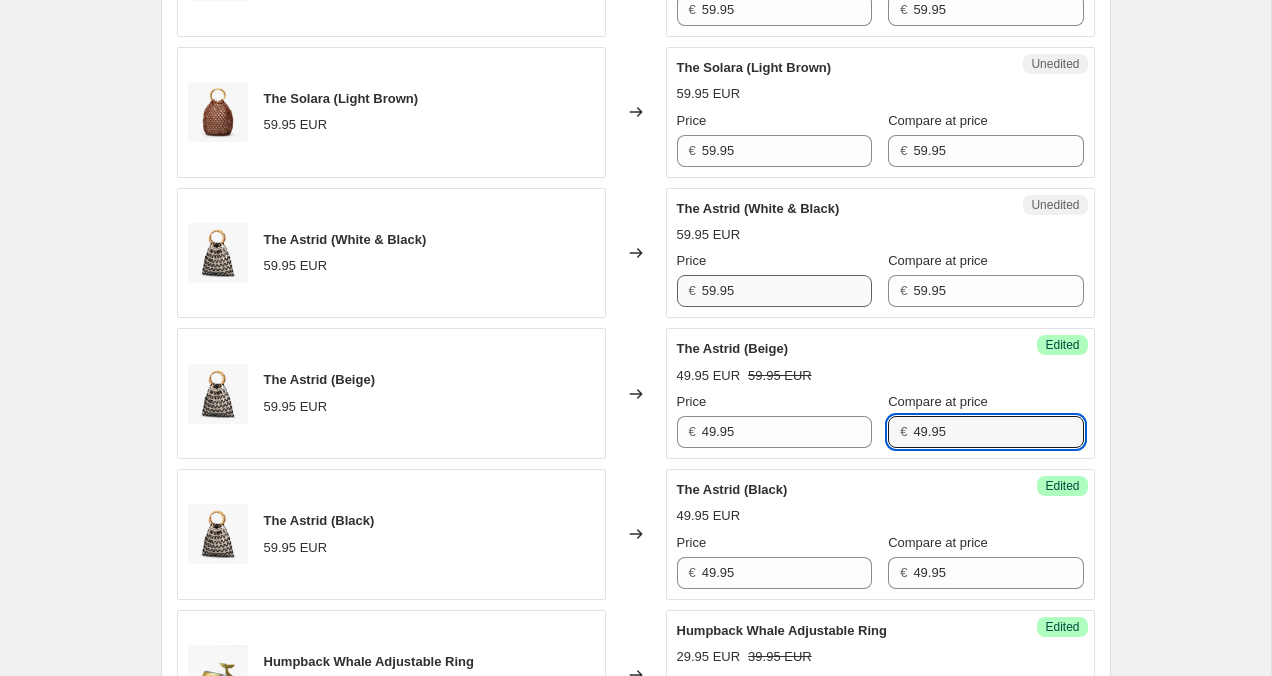 type on "49.95" 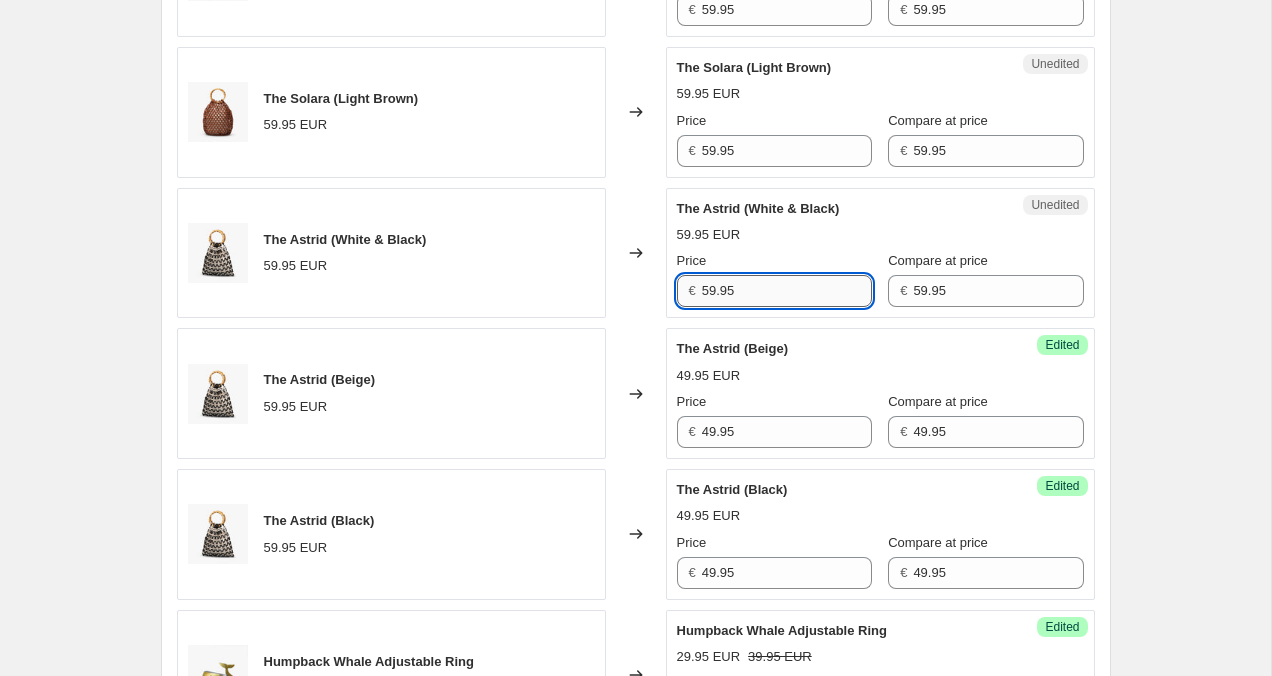 click on "59.95" at bounding box center [787, 291] 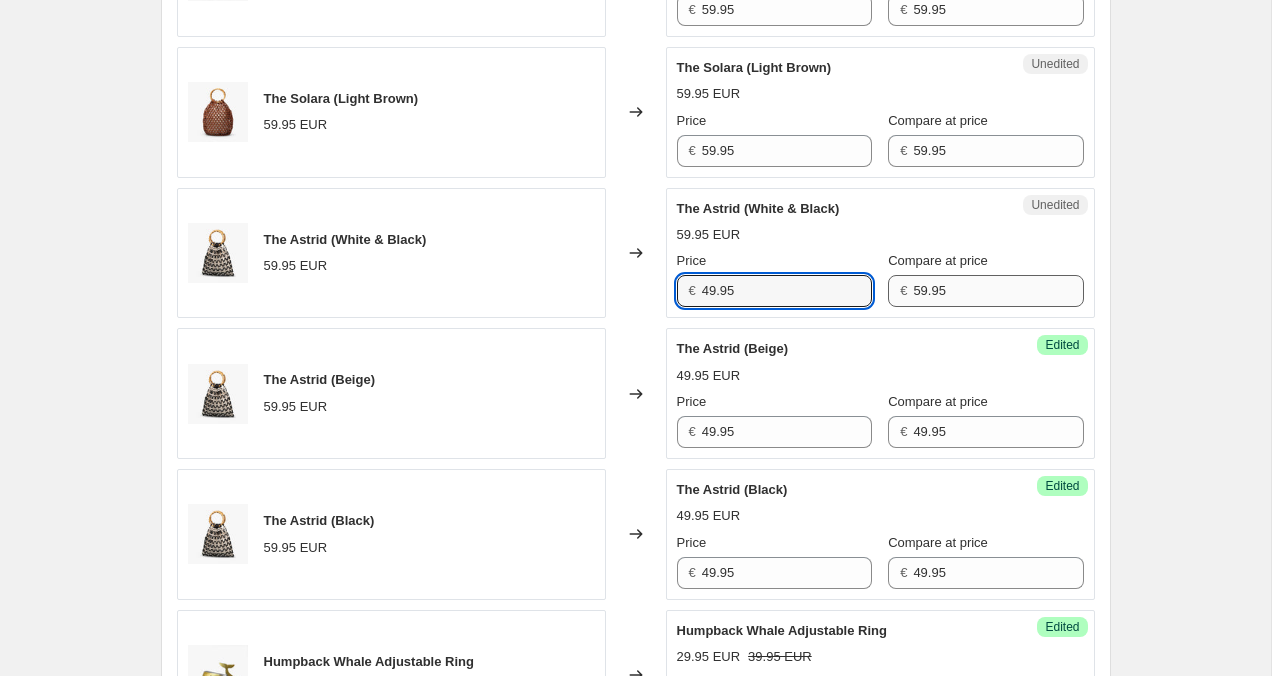 type on "49.95" 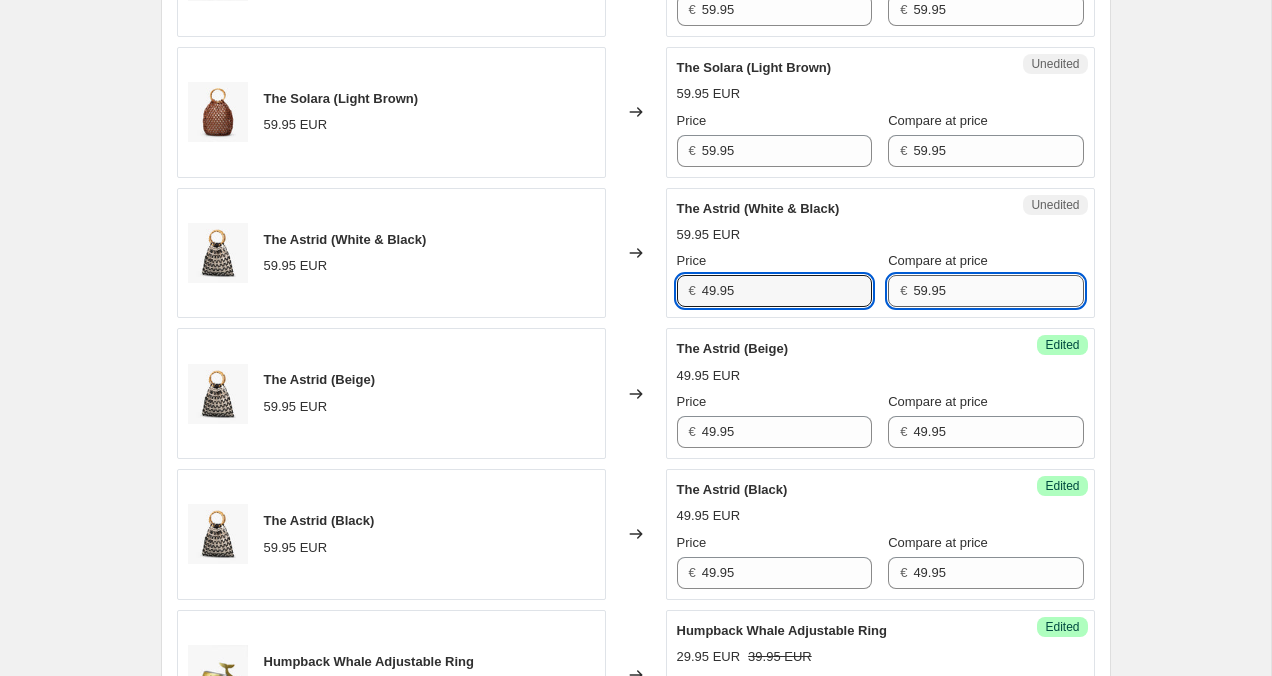 click on "59.95" at bounding box center [998, 291] 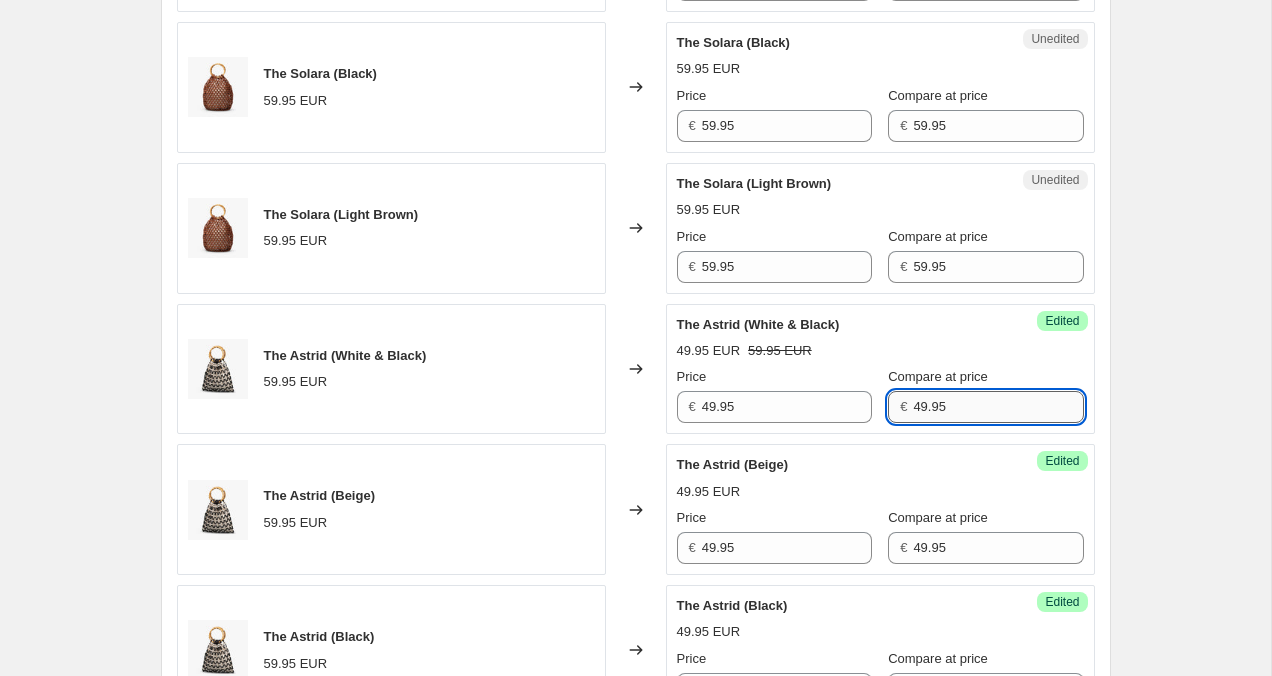 scroll, scrollTop: 983, scrollLeft: 0, axis: vertical 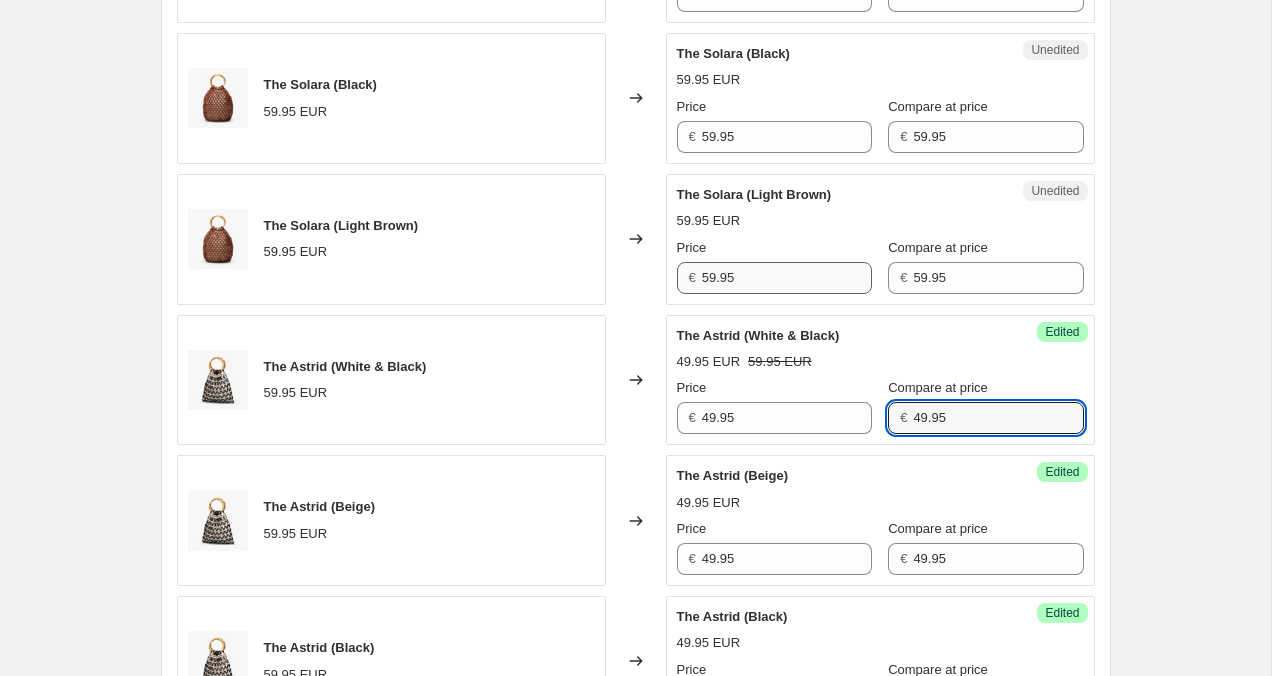 type on "49.95" 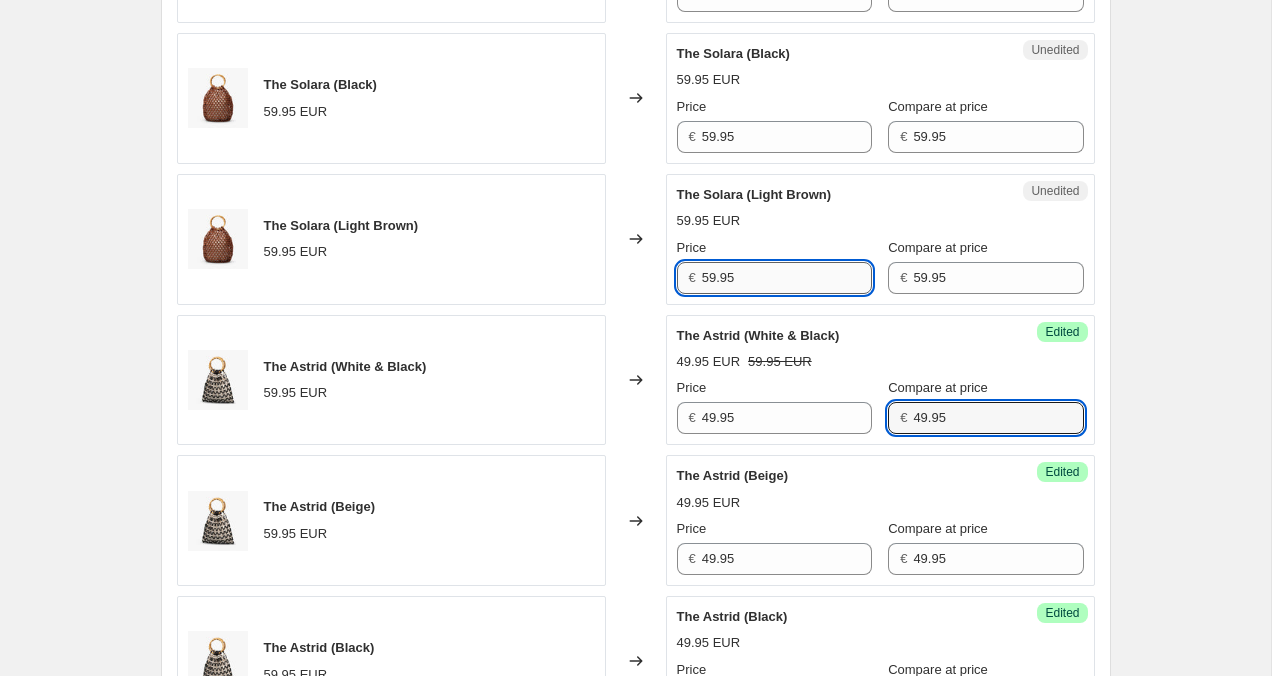 click on "59.95" at bounding box center [787, 278] 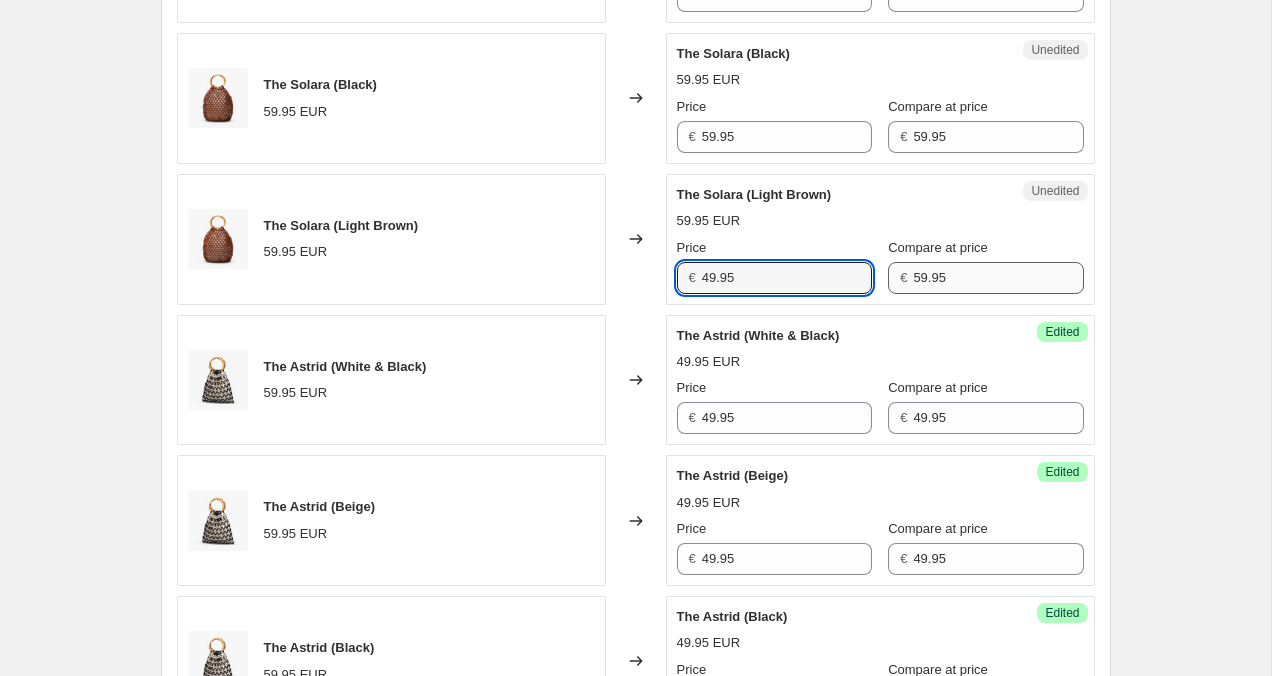 type on "49.95" 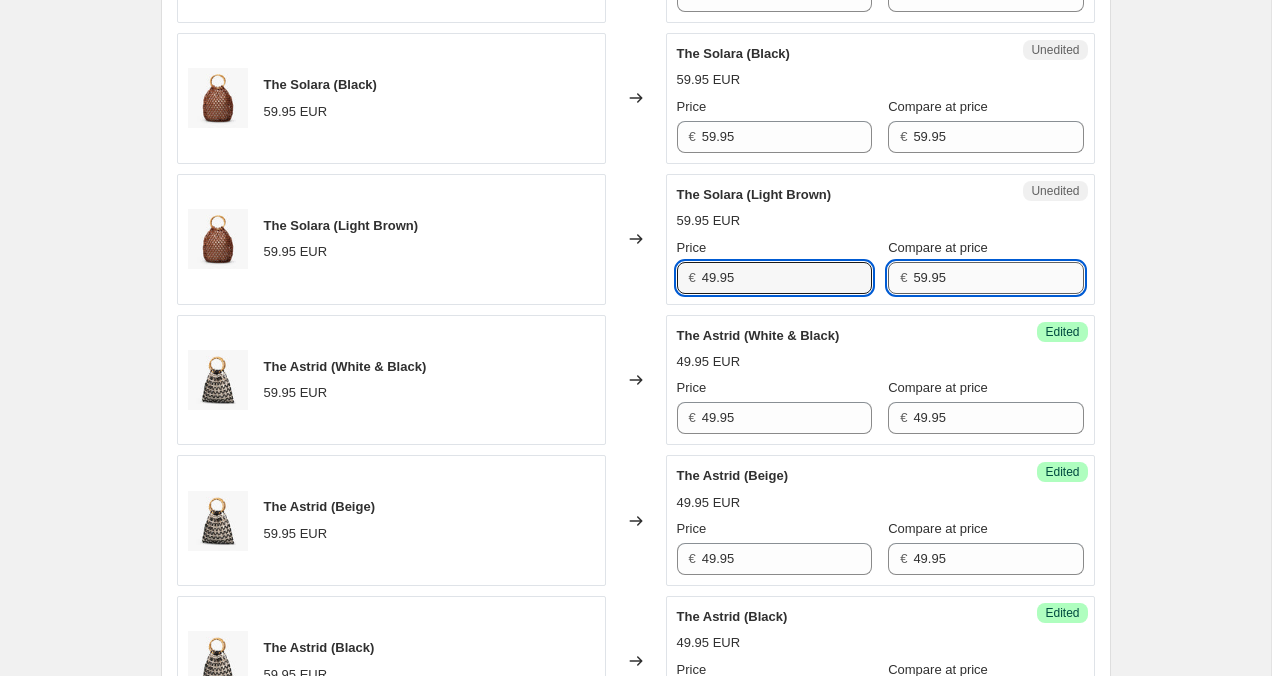 click on "59.95" at bounding box center (998, 278) 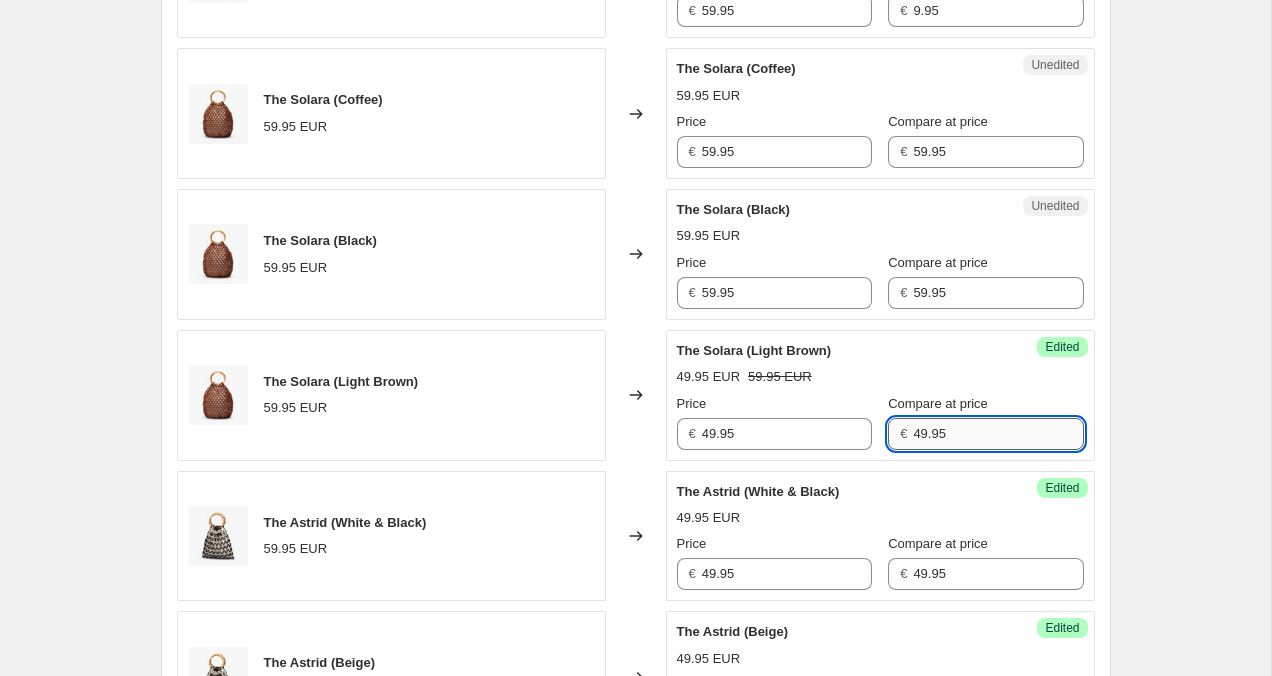 scroll, scrollTop: 825, scrollLeft: 0, axis: vertical 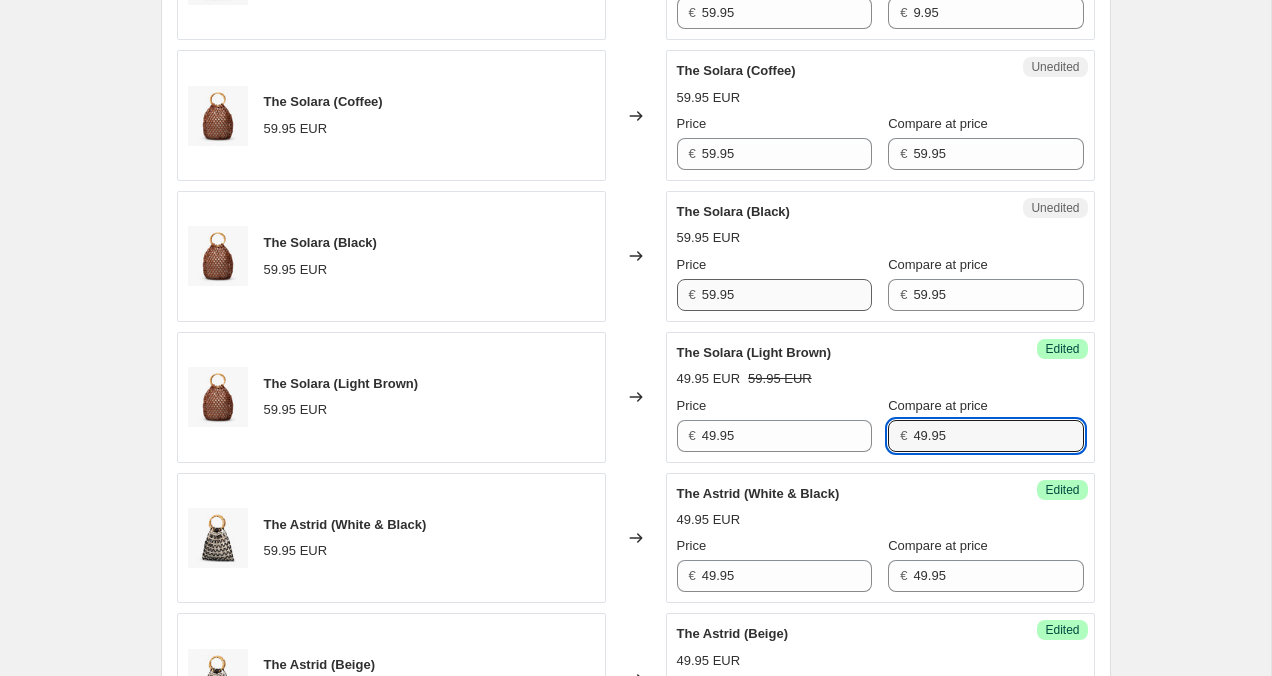 type on "49.95" 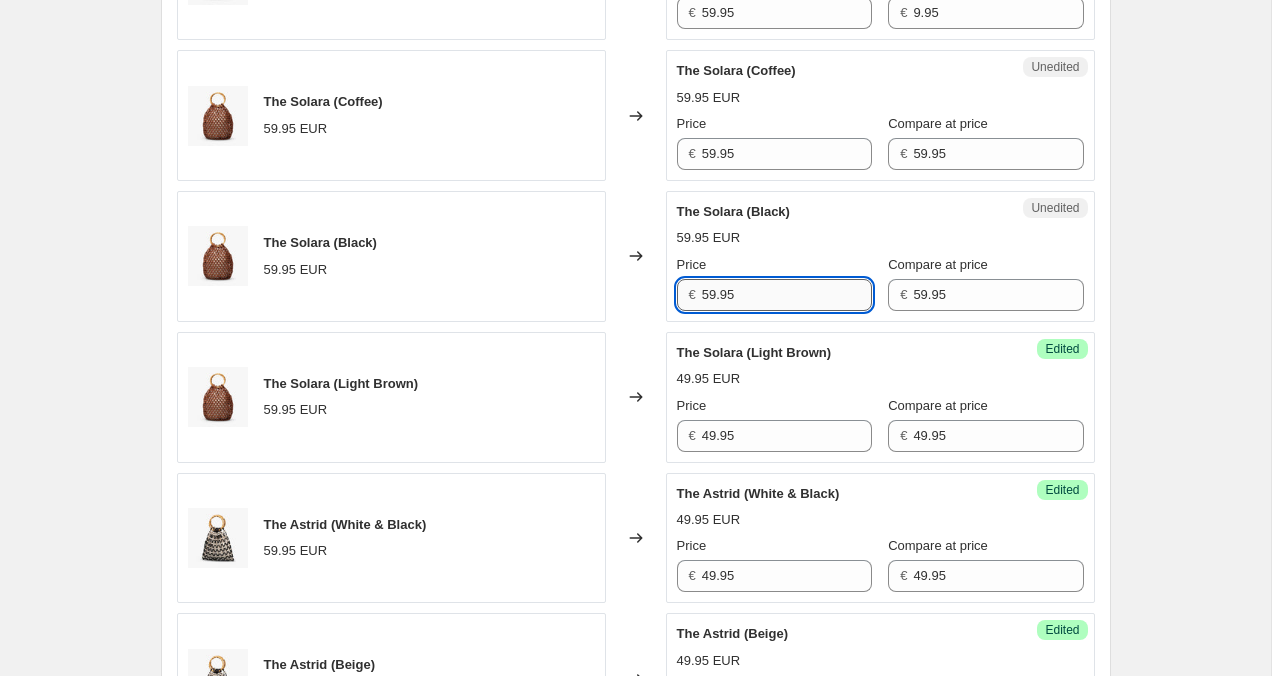 click on "59.95" at bounding box center (787, 295) 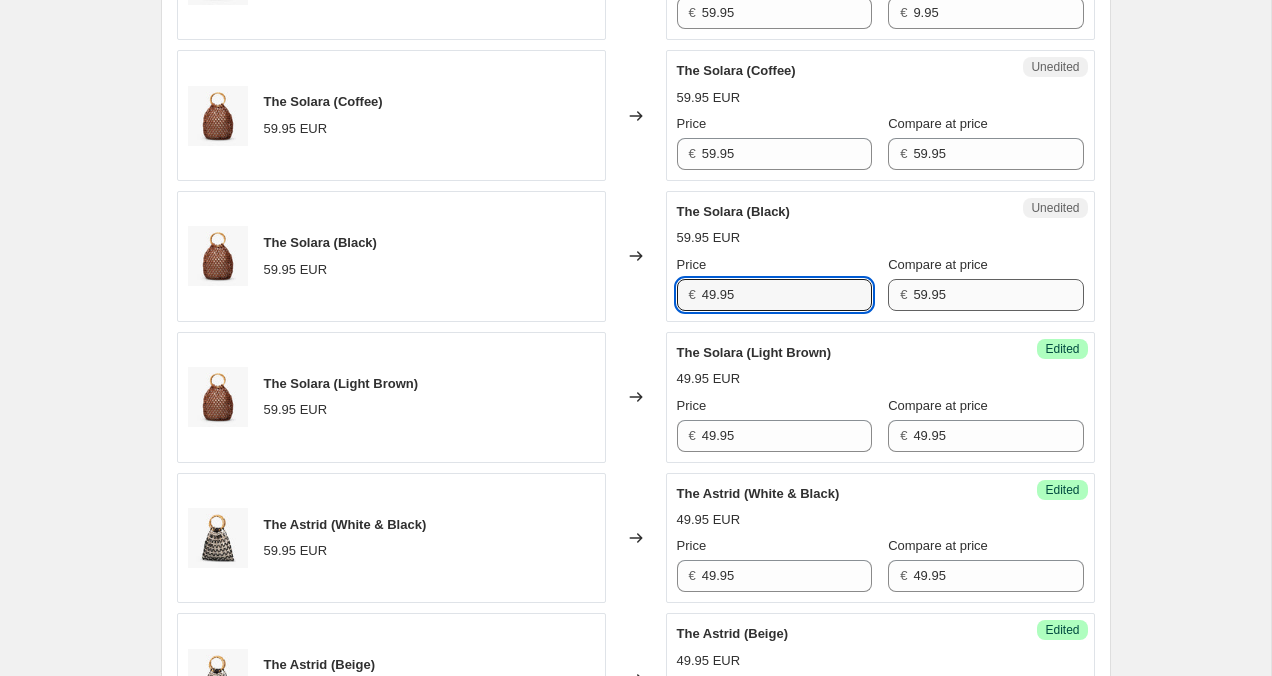 type on "49.95" 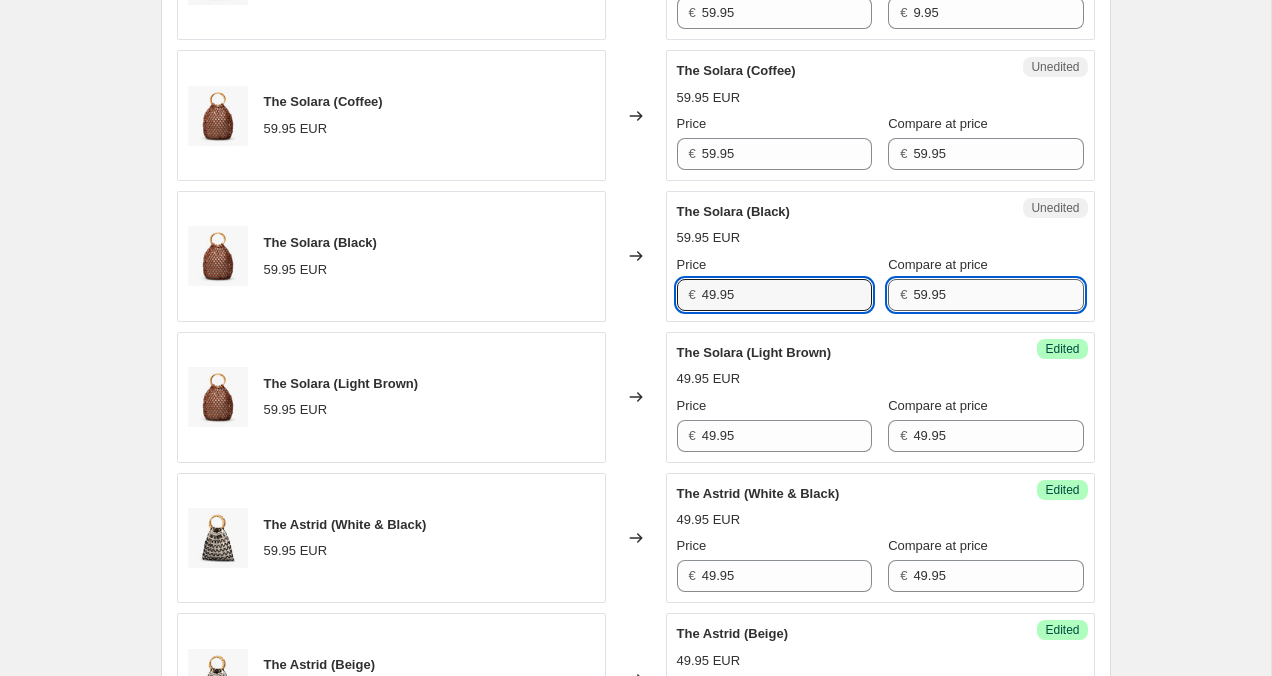 click on "59.95" at bounding box center (998, 295) 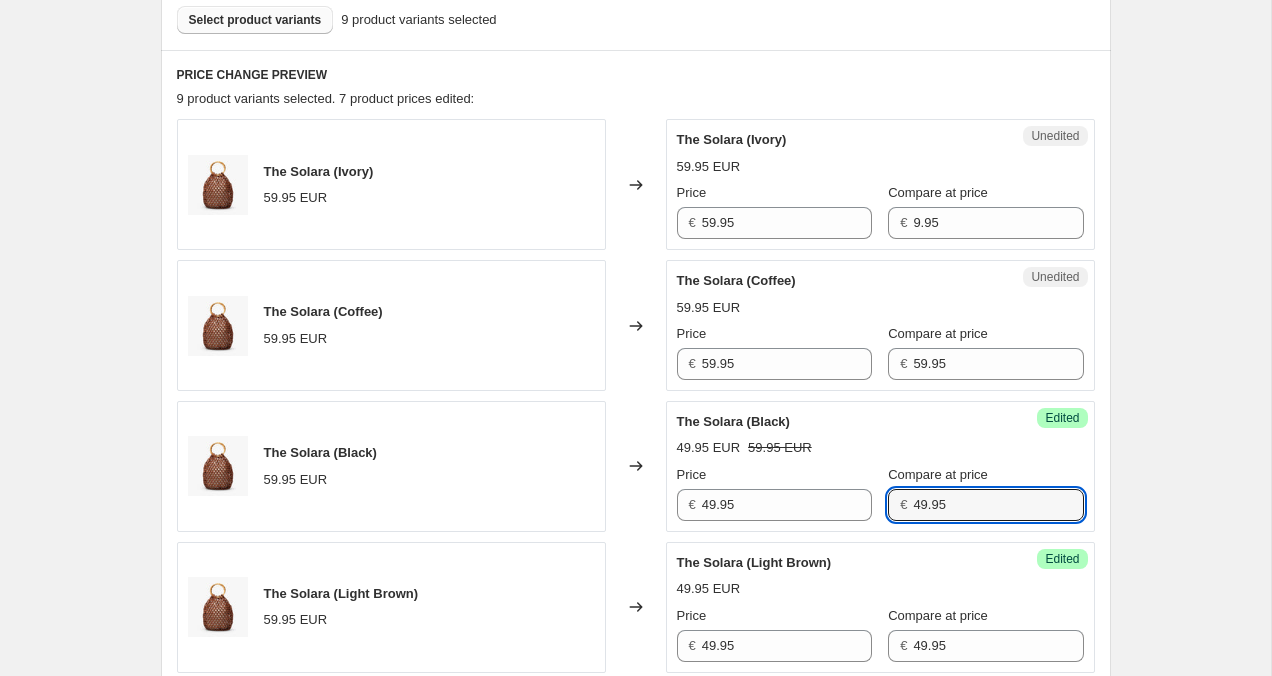 scroll, scrollTop: 609, scrollLeft: 0, axis: vertical 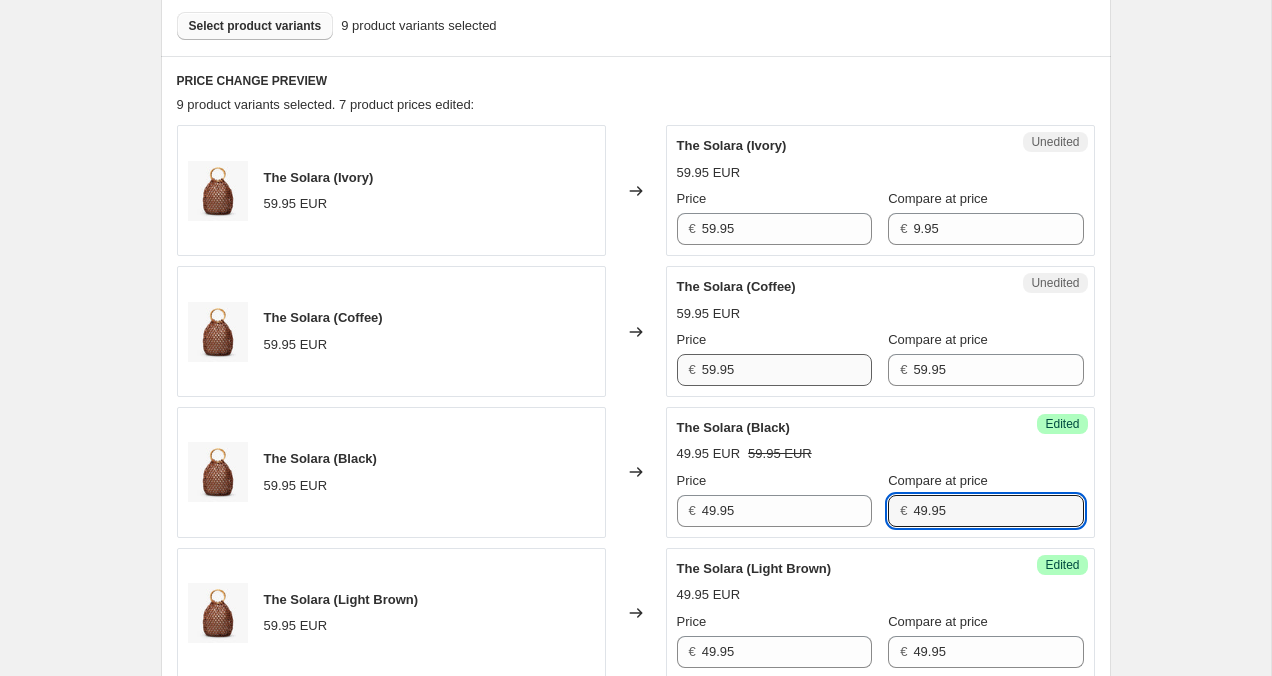 type on "49.95" 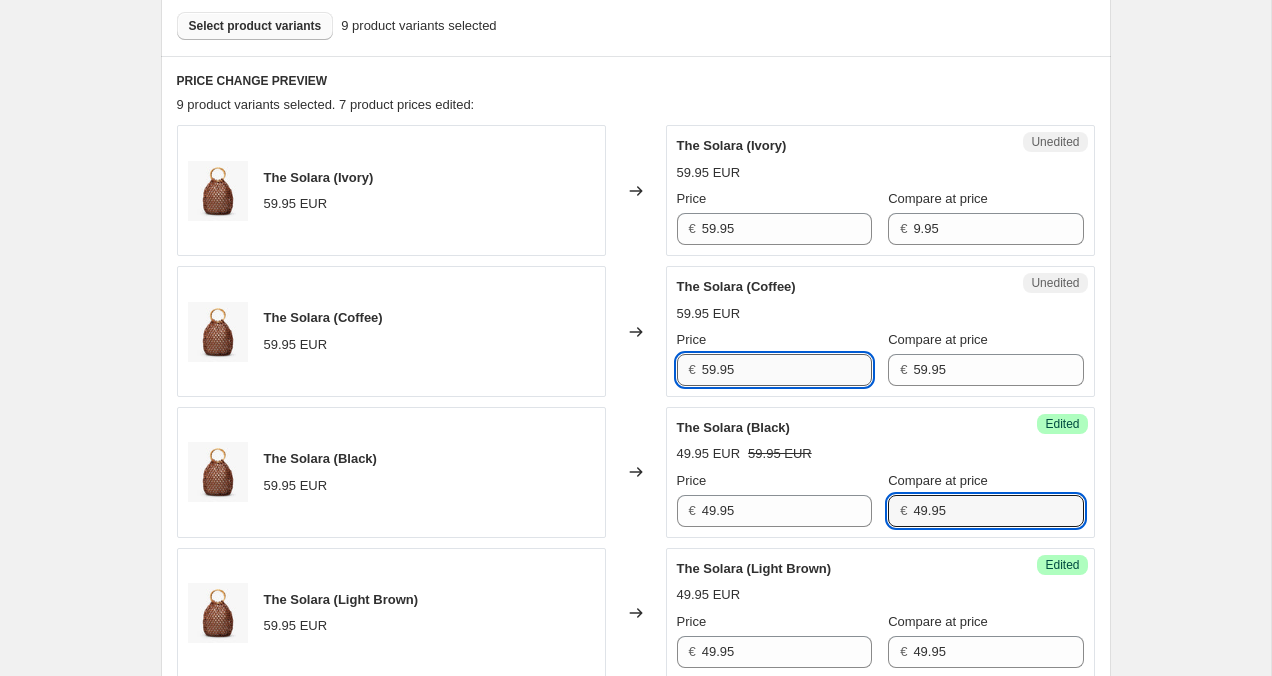 click on "59.95" at bounding box center (787, 370) 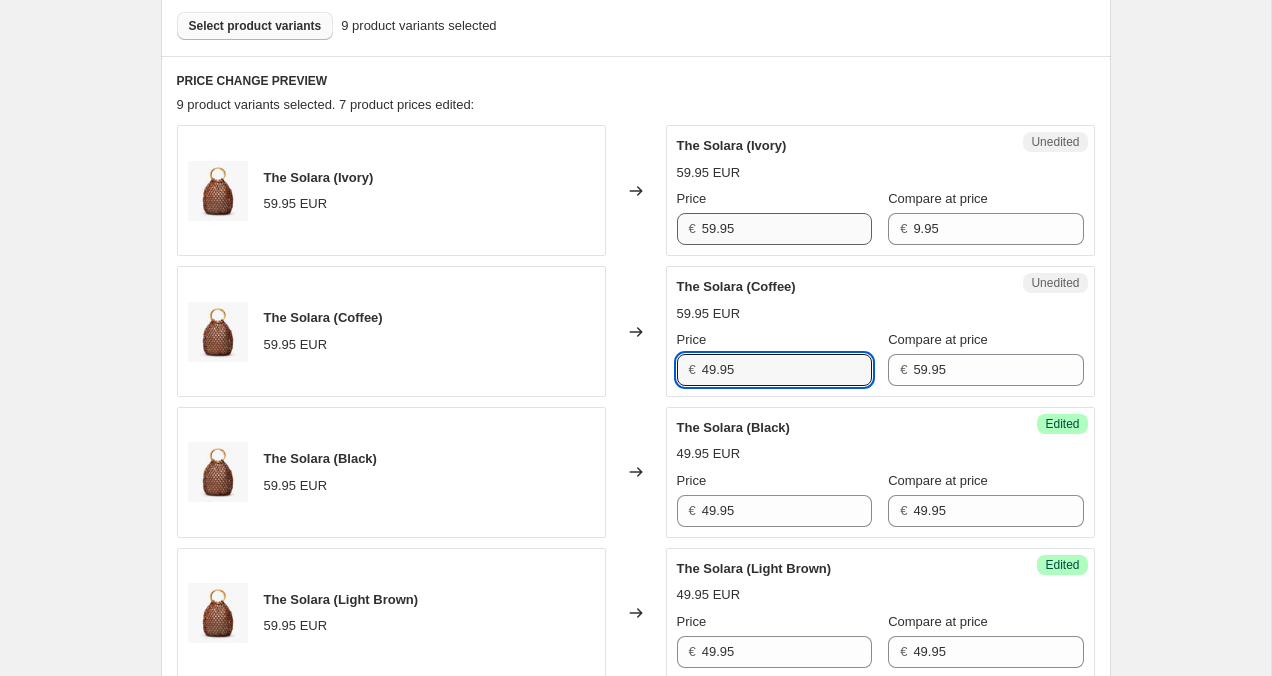 type on "49.95" 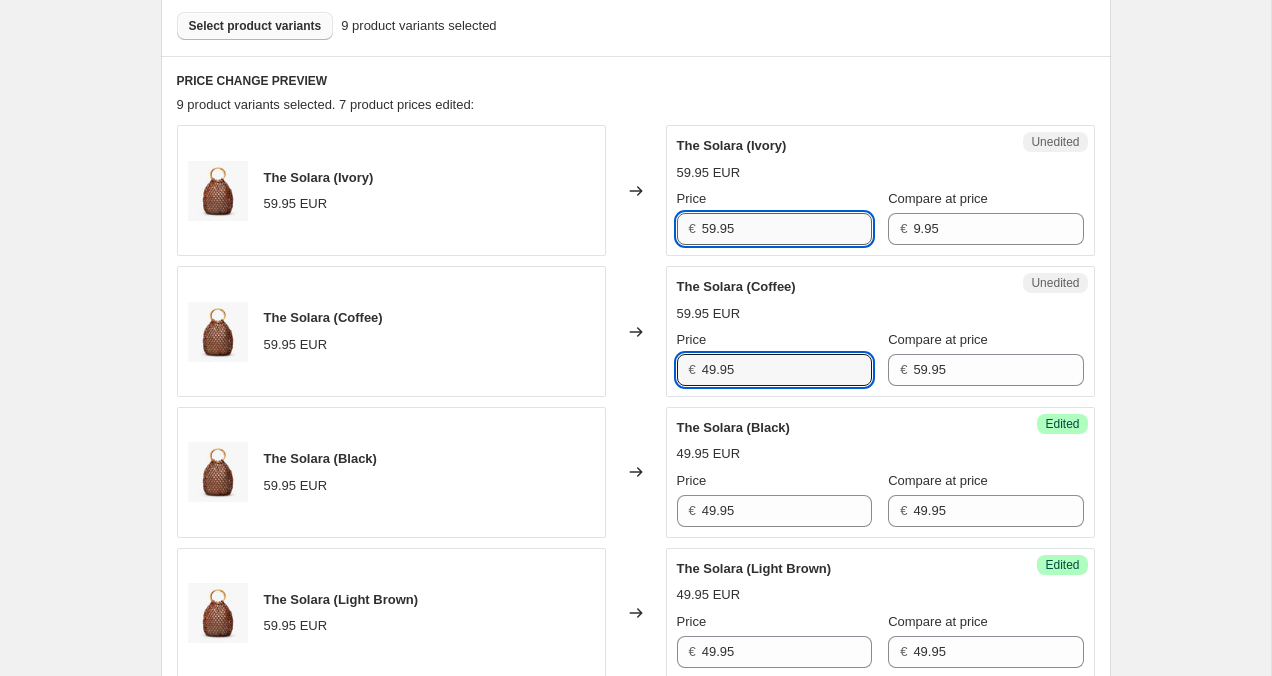 click on "59.95" at bounding box center [787, 229] 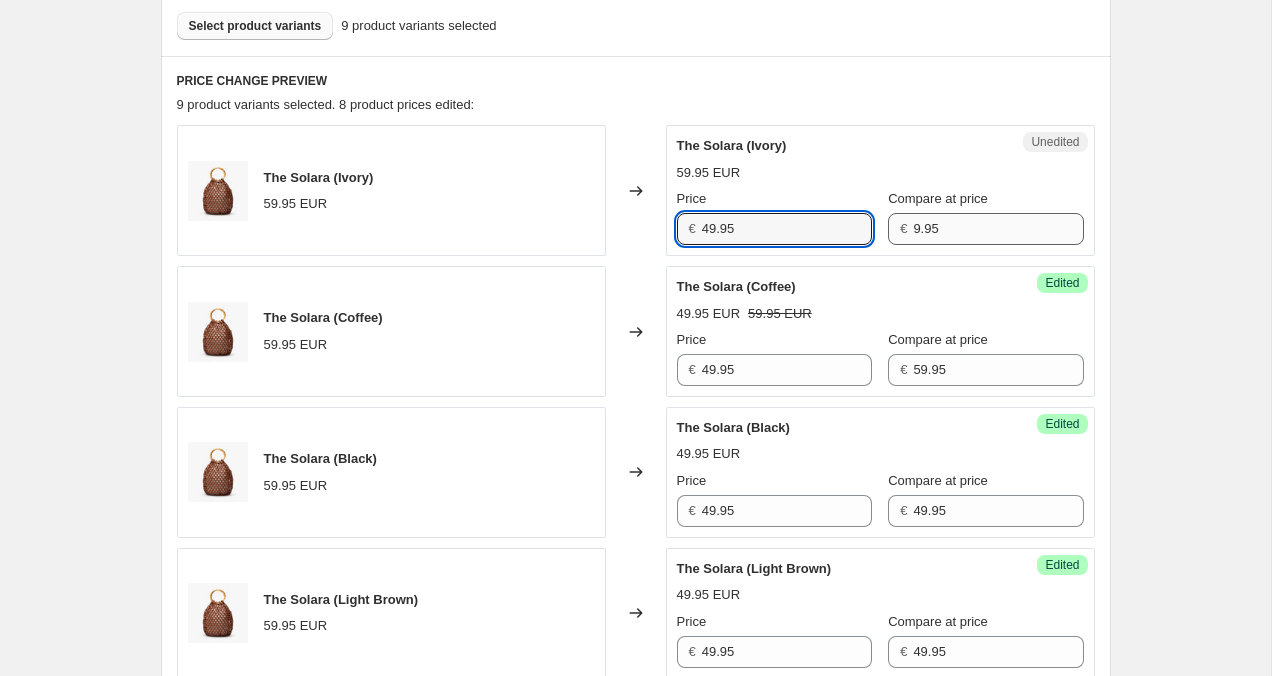 type on "49.95" 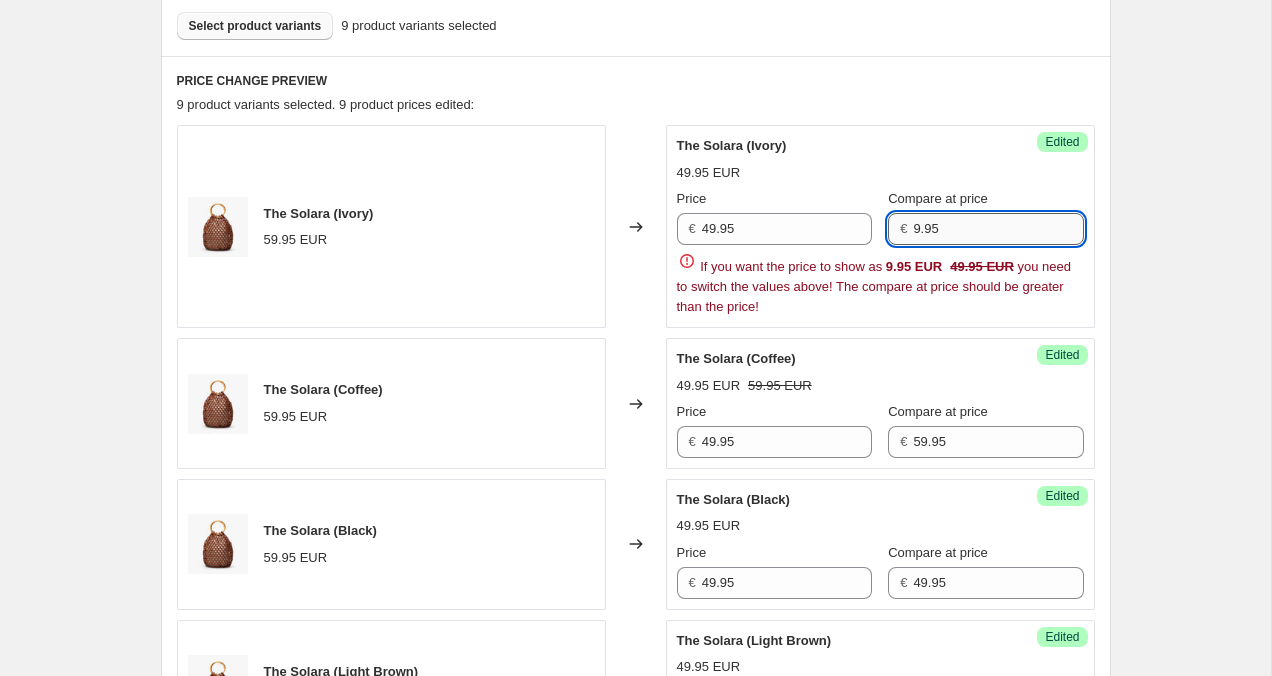 click on "€ 9.95" at bounding box center (985, 229) 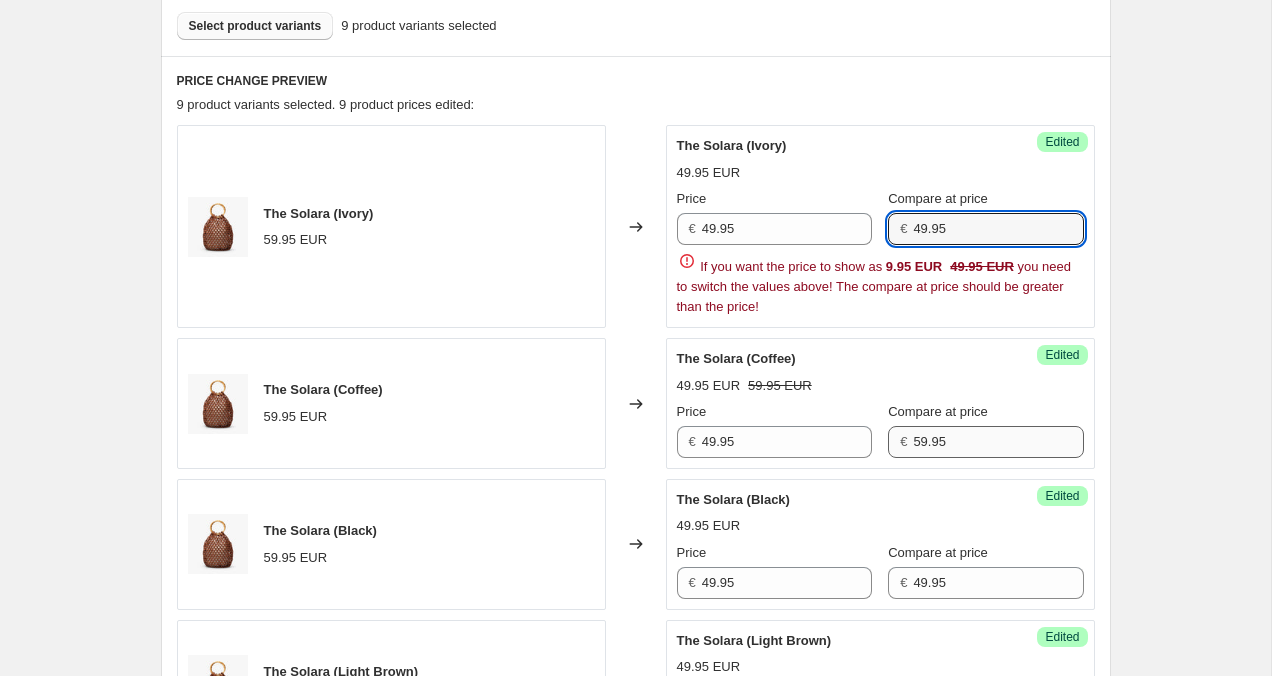 type on "49.95" 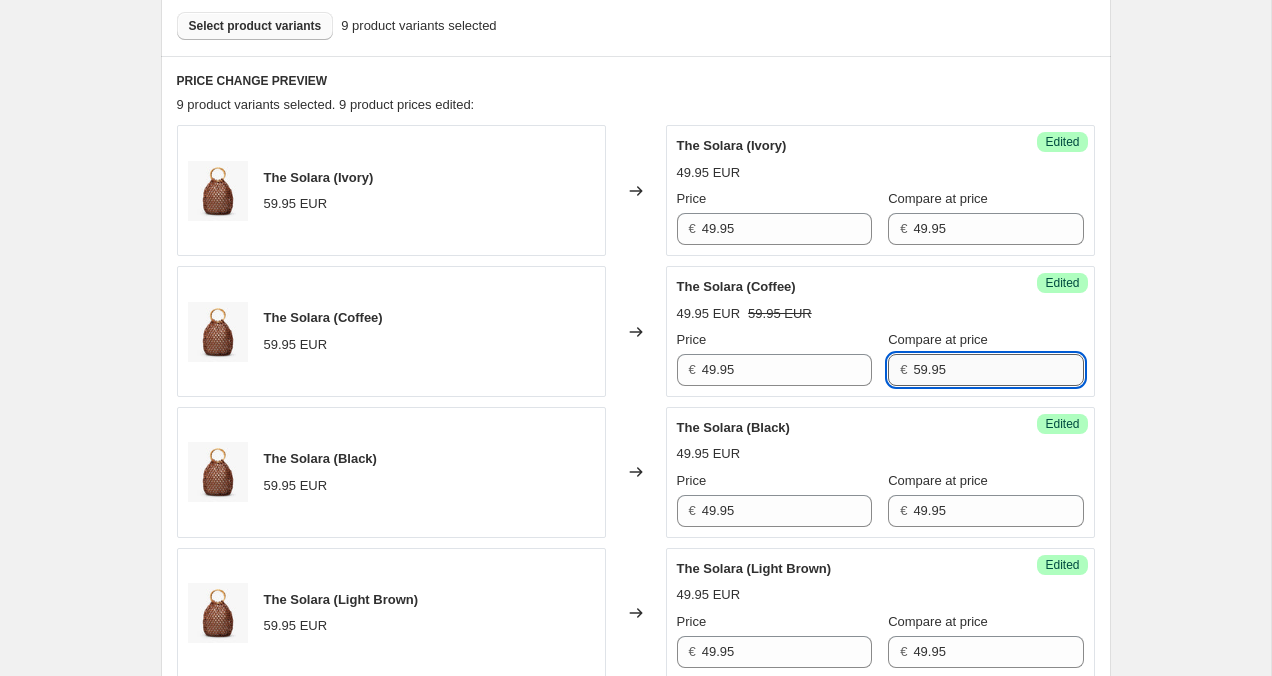 click on "The Solara (Ivory) 59.95 EUR Changed to Success Edited The Solara (Ivory) 49.95 EUR Price € 49.95 Compare at price € 49.95 59.95 EUR Success" at bounding box center [636, 753] 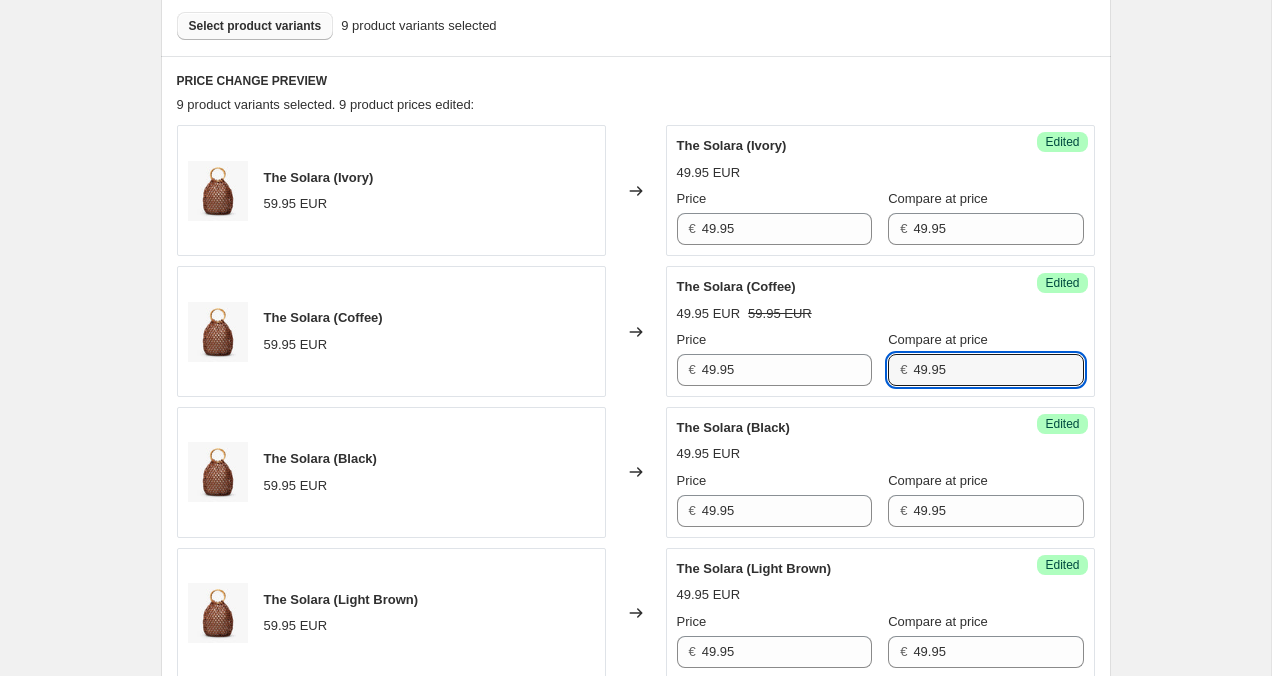 type on "49.95" 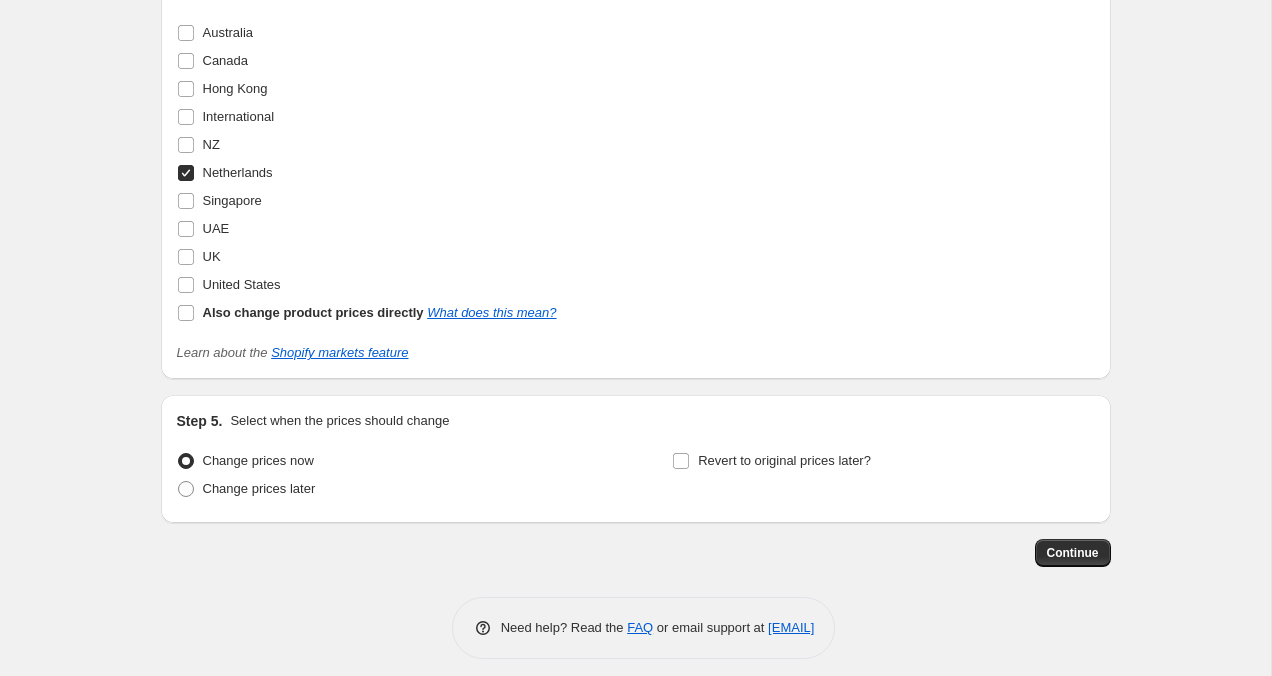 scroll, scrollTop: 2193, scrollLeft: 0, axis: vertical 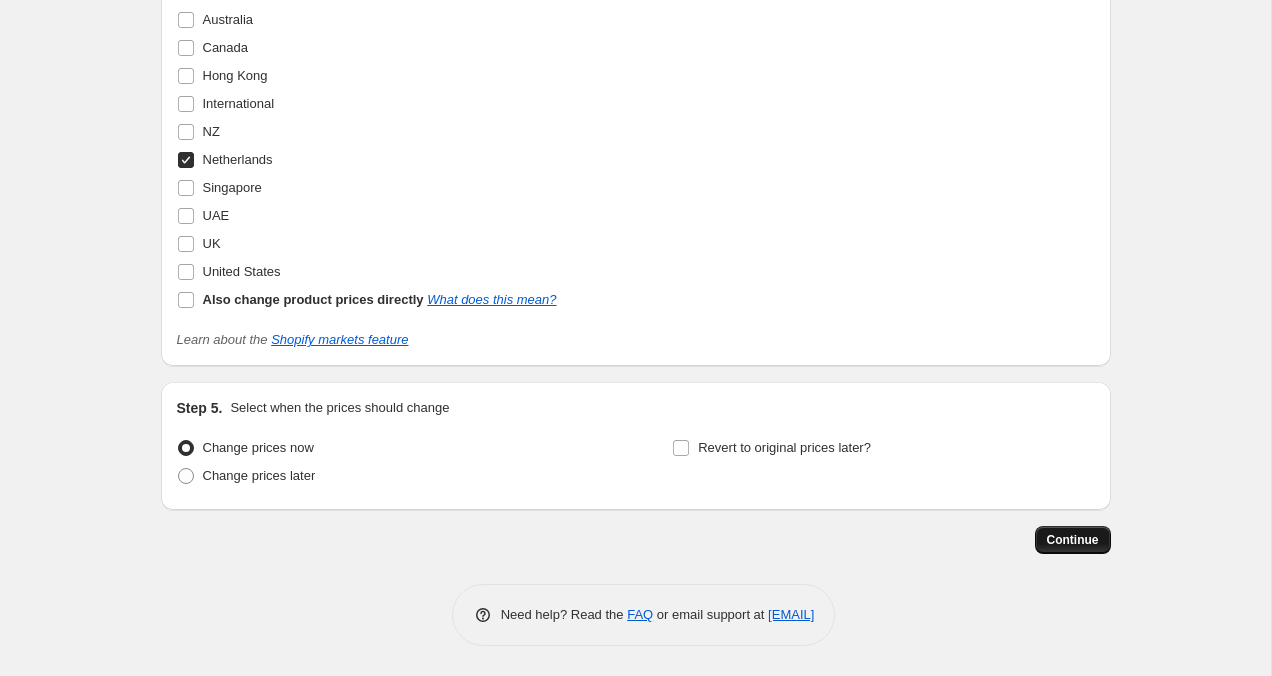 click on "Continue" at bounding box center [1073, 540] 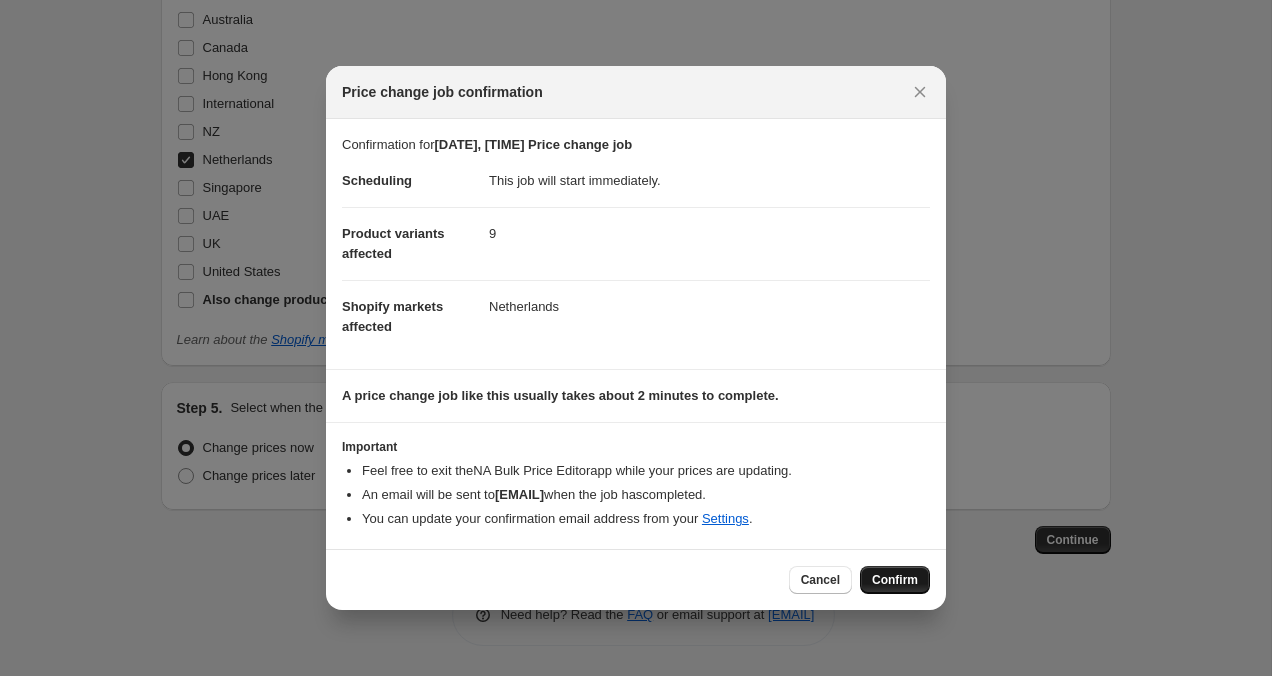 click on "Confirm" at bounding box center (895, 580) 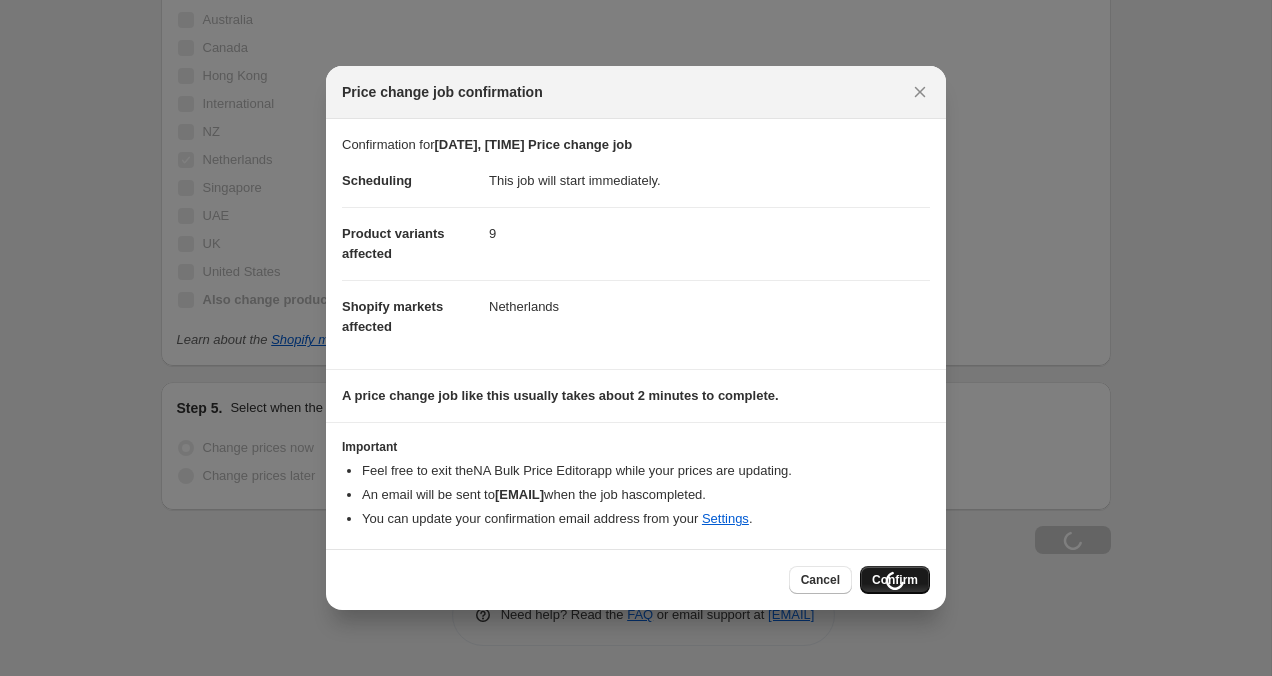 scroll, scrollTop: 2261, scrollLeft: 0, axis: vertical 